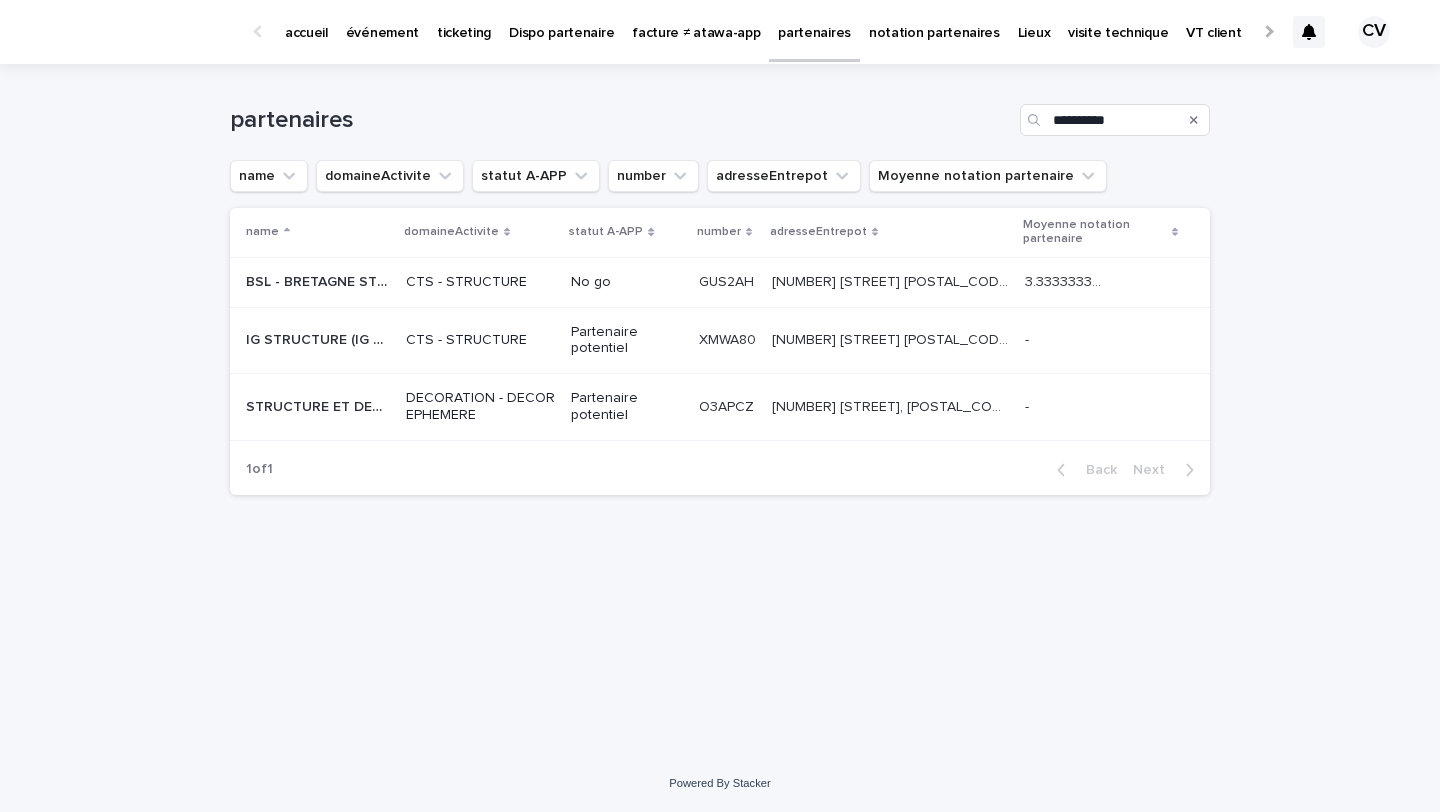 scroll, scrollTop: 0, scrollLeft: 0, axis: both 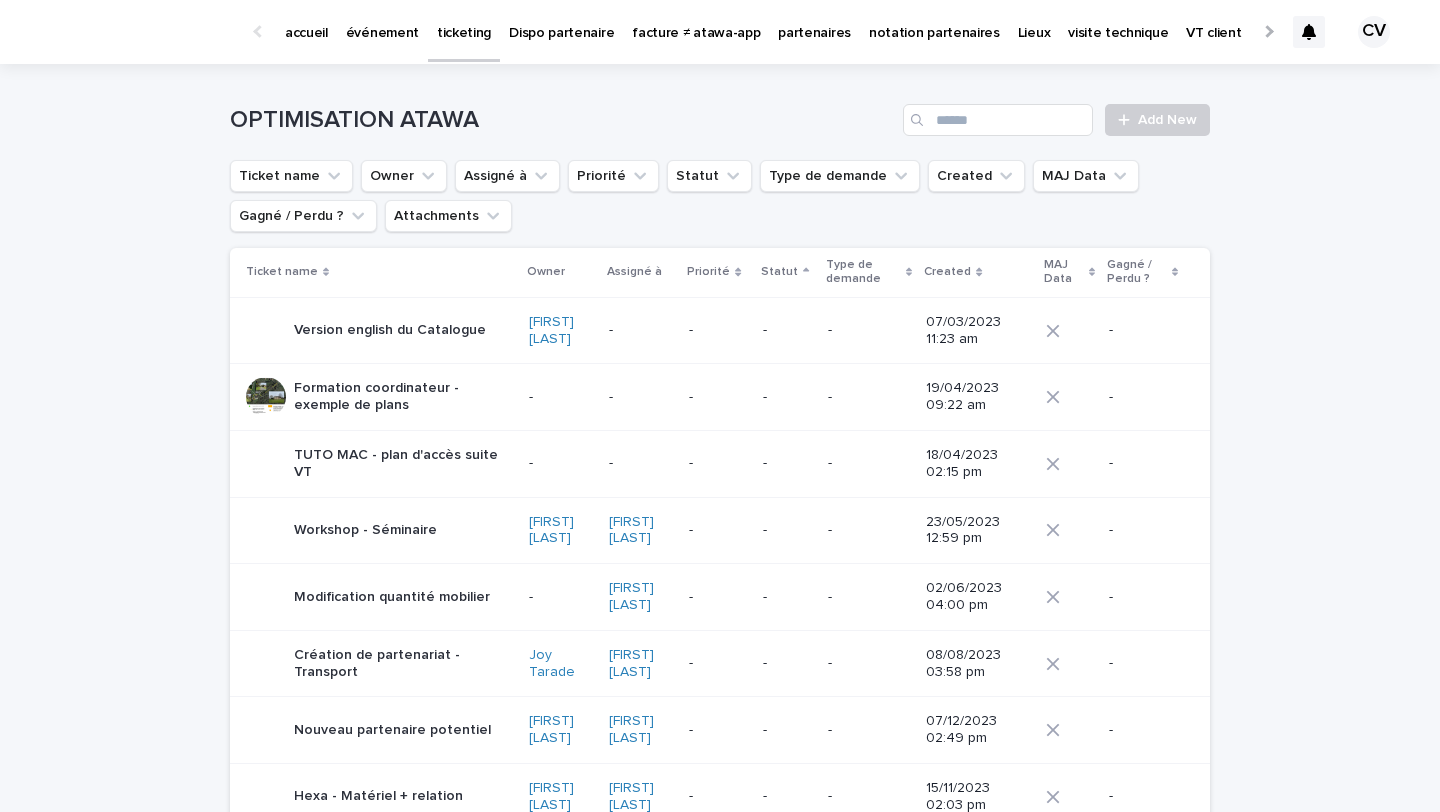 click on "événement" at bounding box center [382, 21] 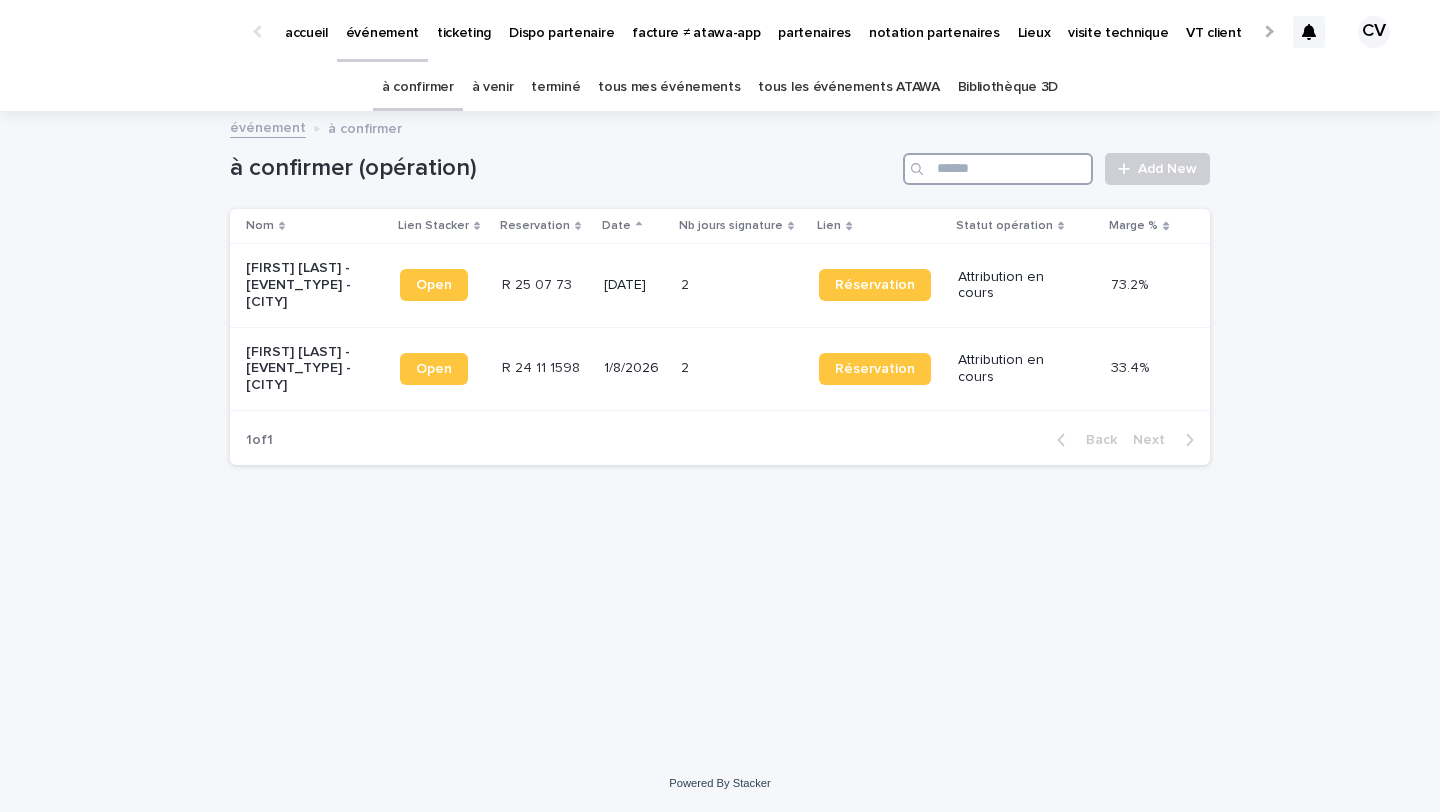 click at bounding box center [998, 169] 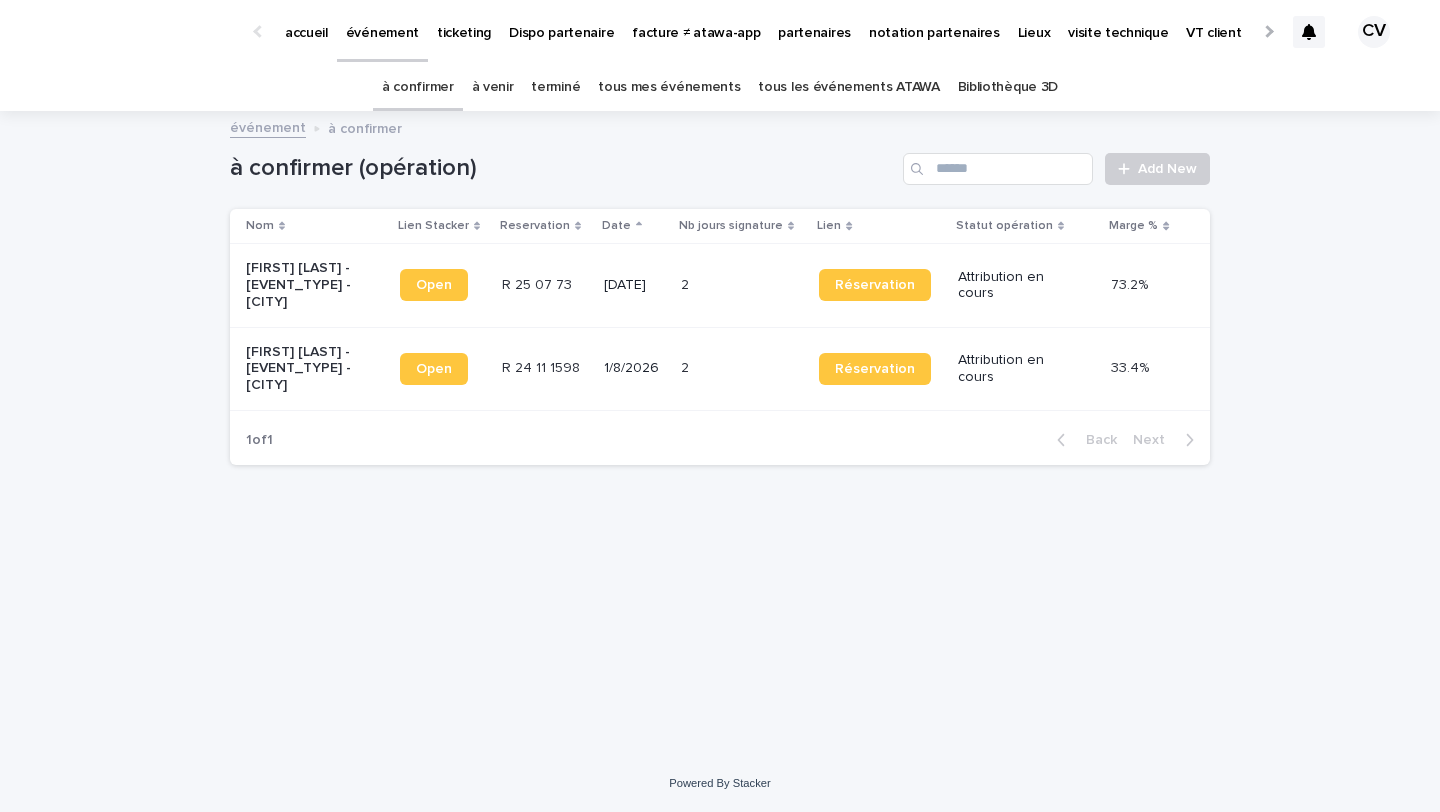 click on "à venir" at bounding box center [493, 87] 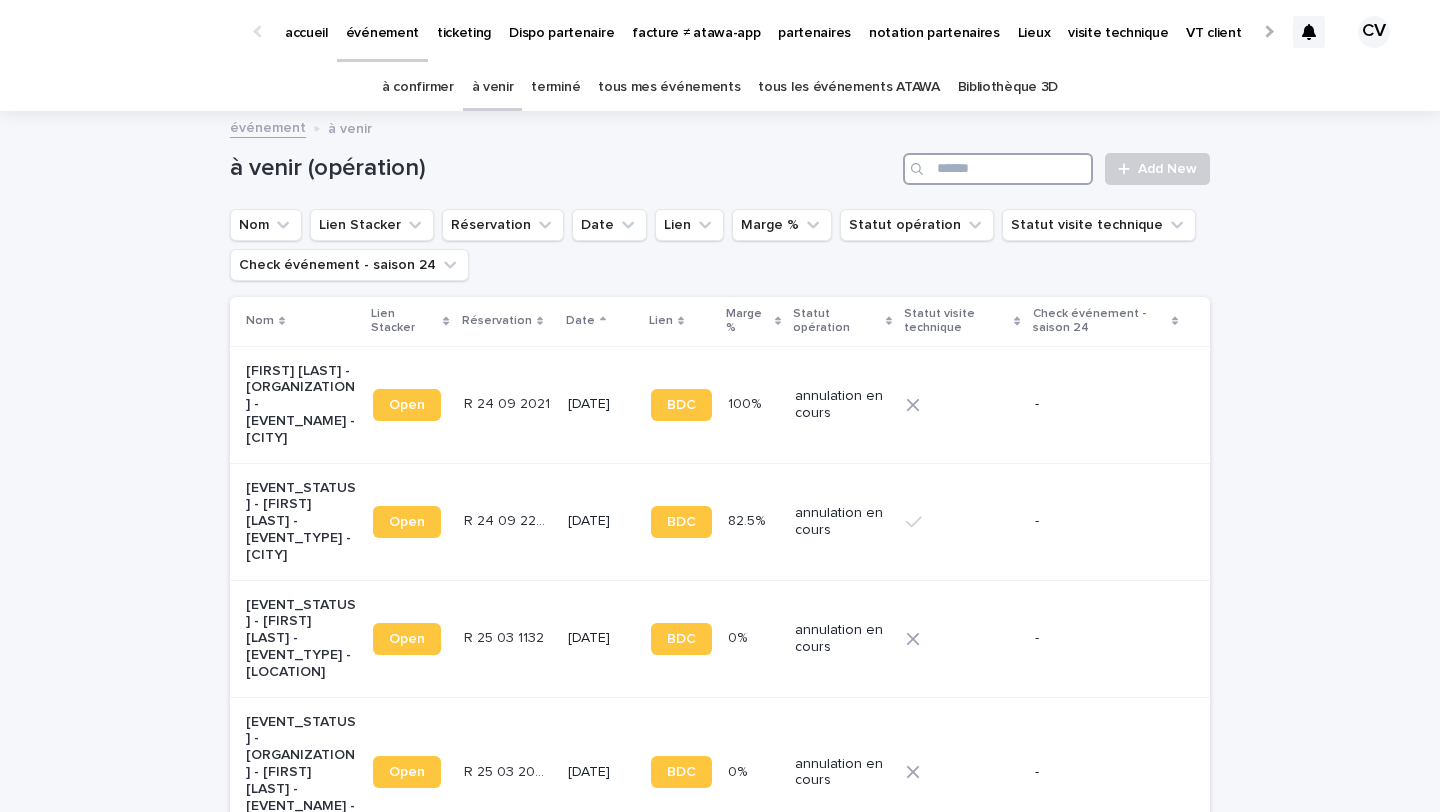 click at bounding box center (998, 169) 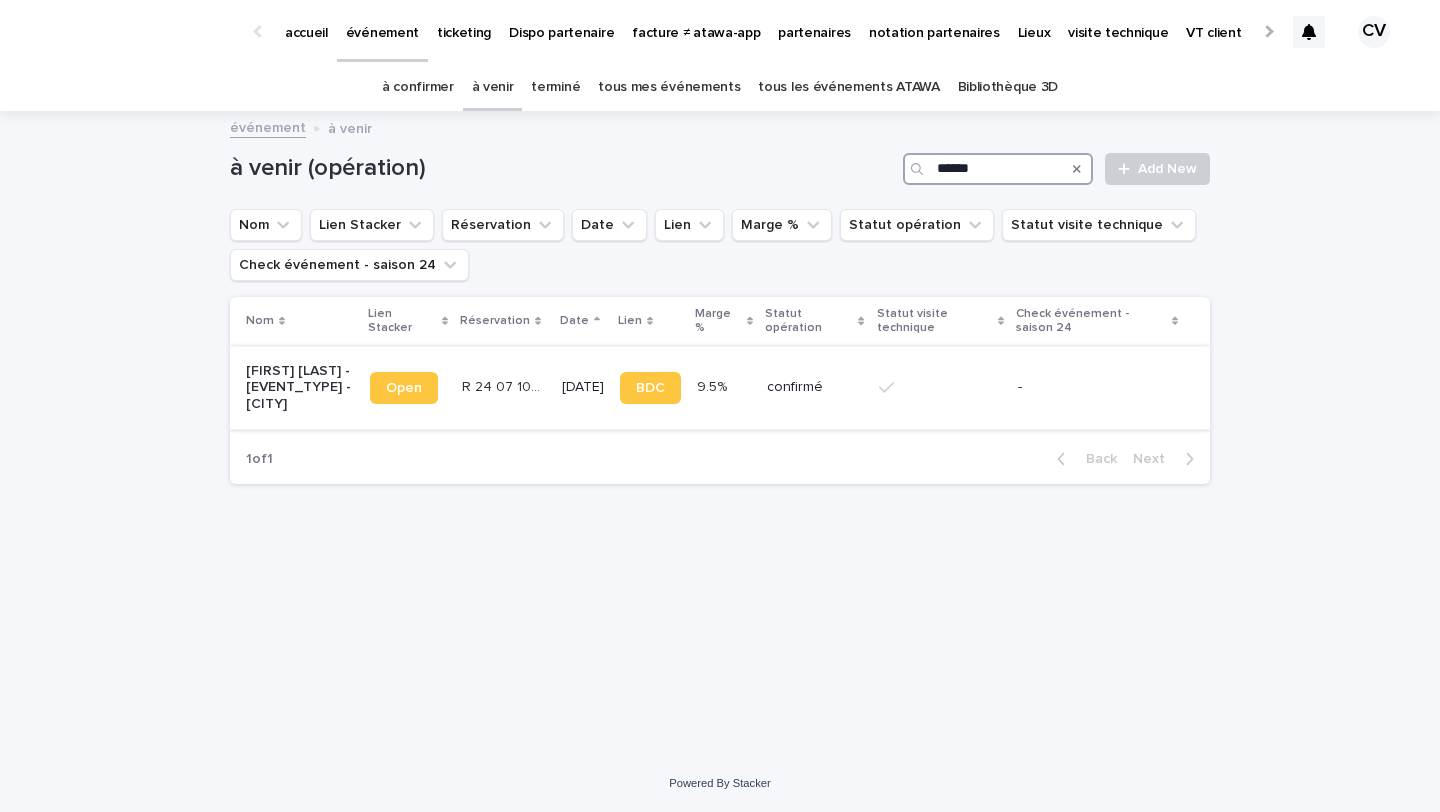 type on "******" 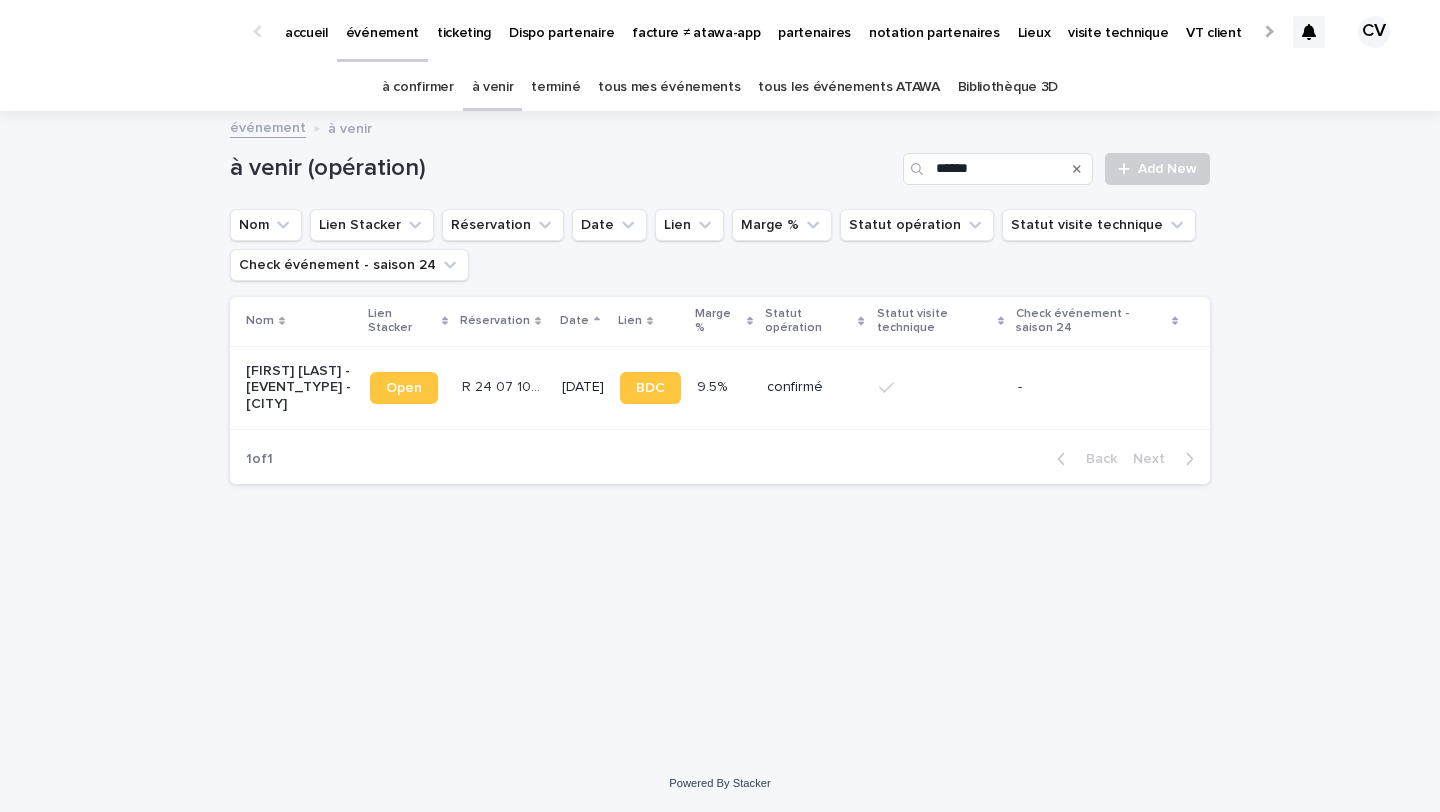click on "[FIRST] [LAST] - [EVENT_TYPE] - [CITY]" at bounding box center (300, 388) 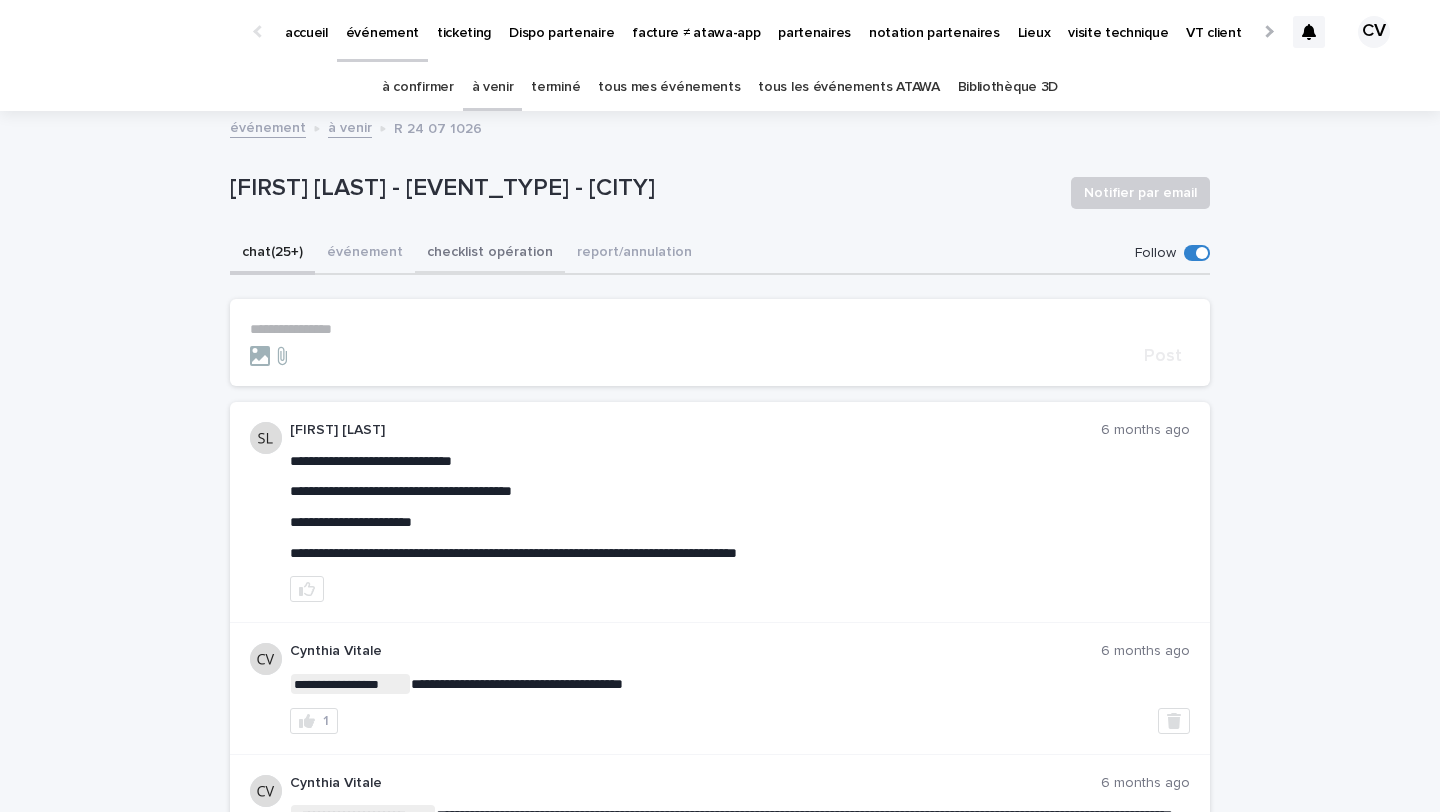 click on "checklist opération" at bounding box center [490, 254] 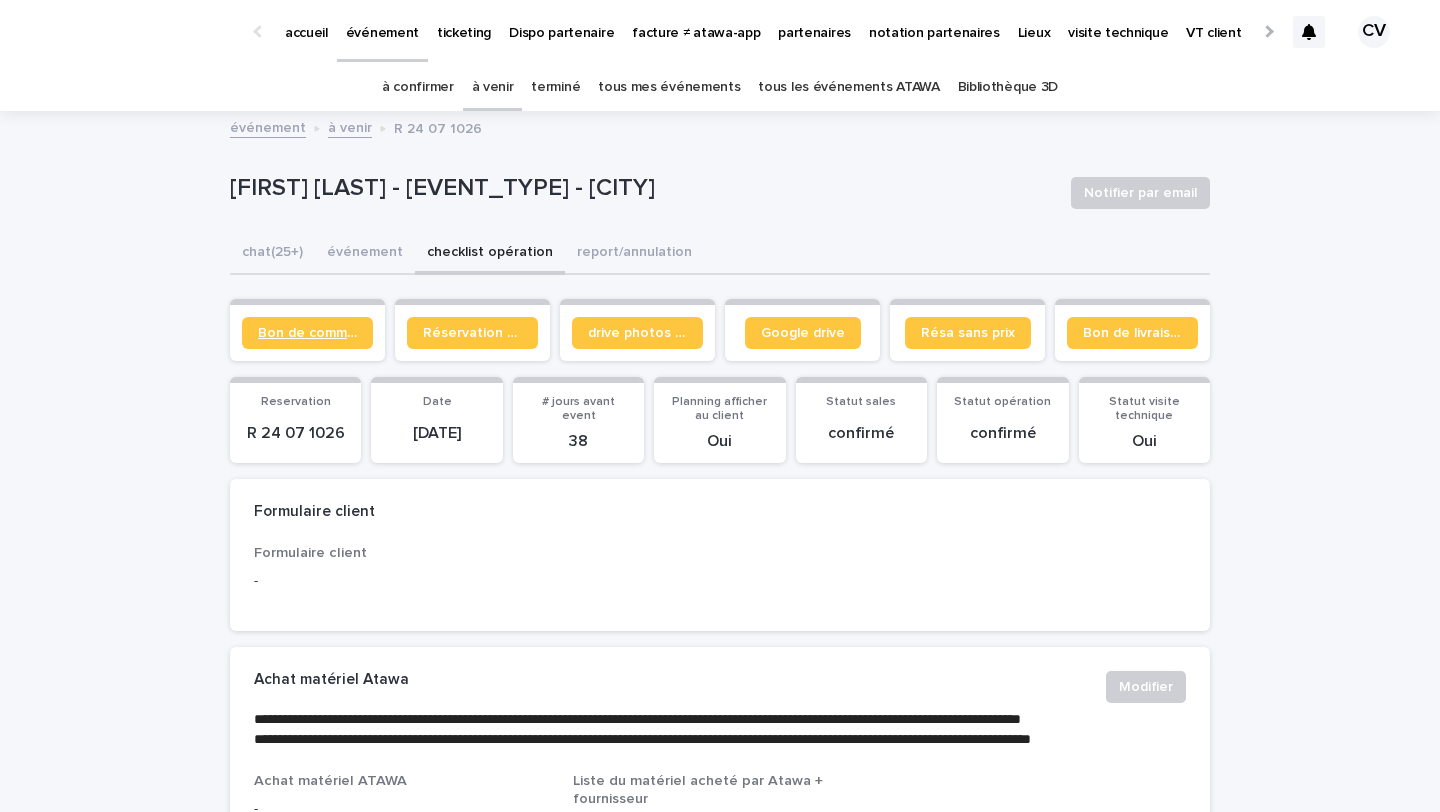 click on "Bon de commande" at bounding box center (307, 333) 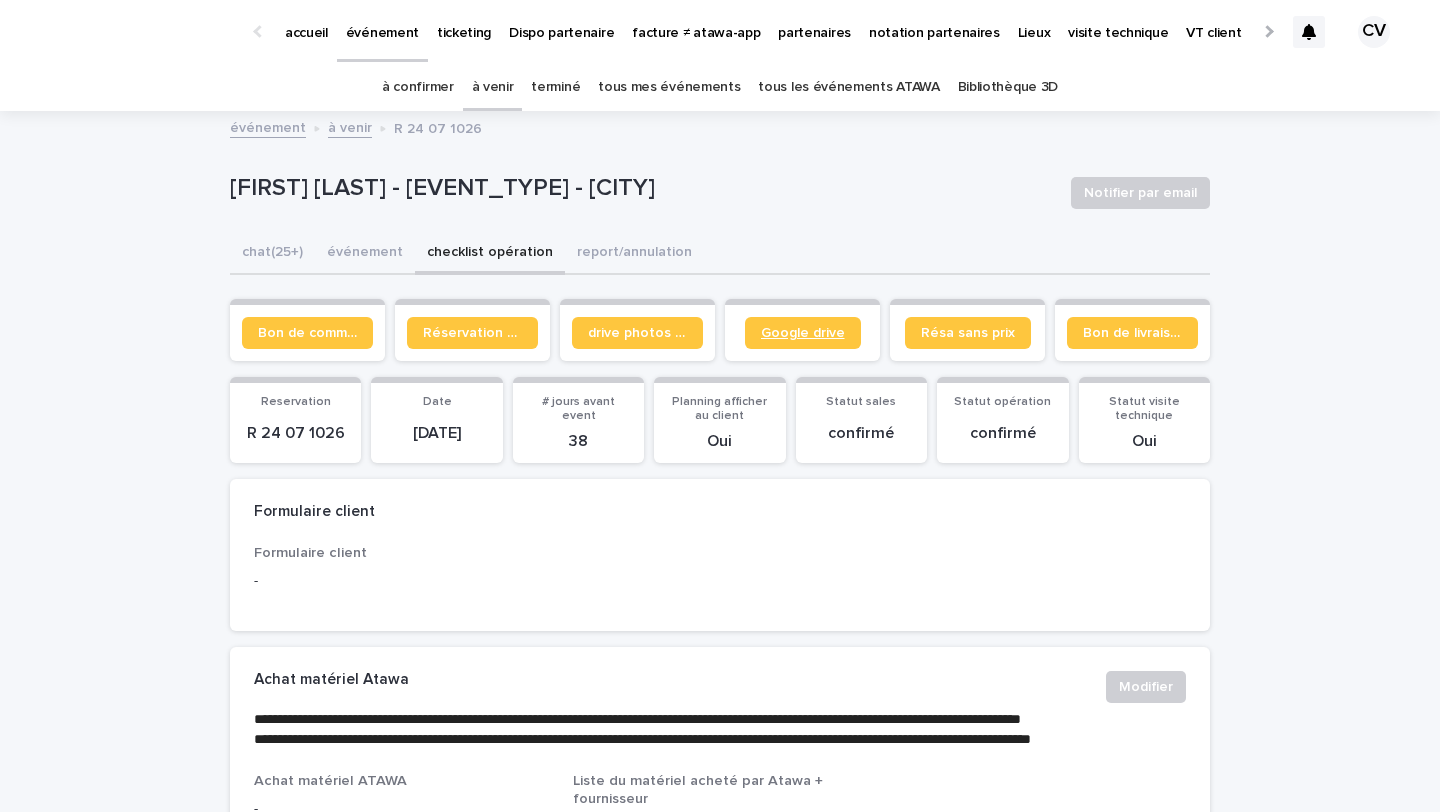 click on "Google drive" at bounding box center (803, 333) 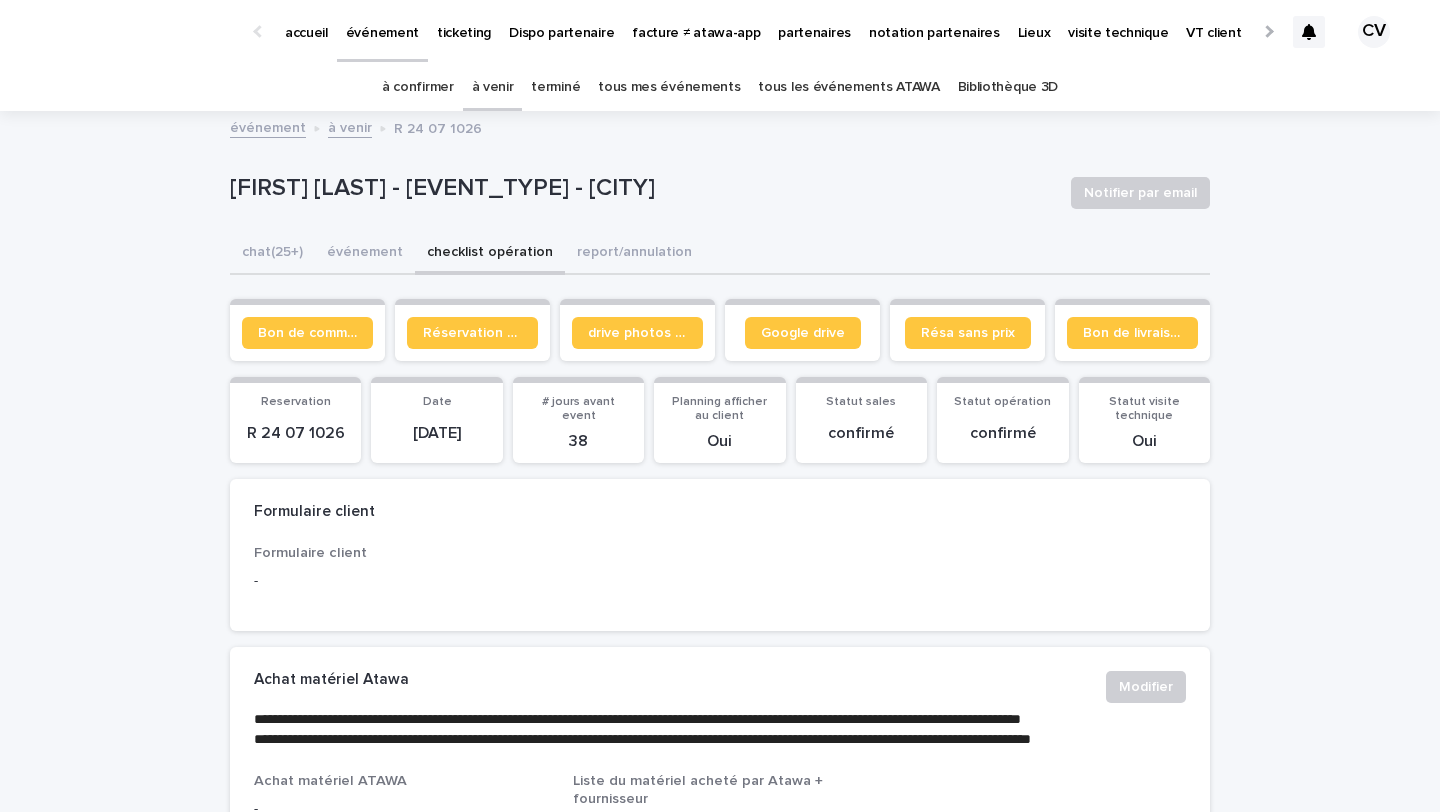 click on "à venir" at bounding box center (493, 87) 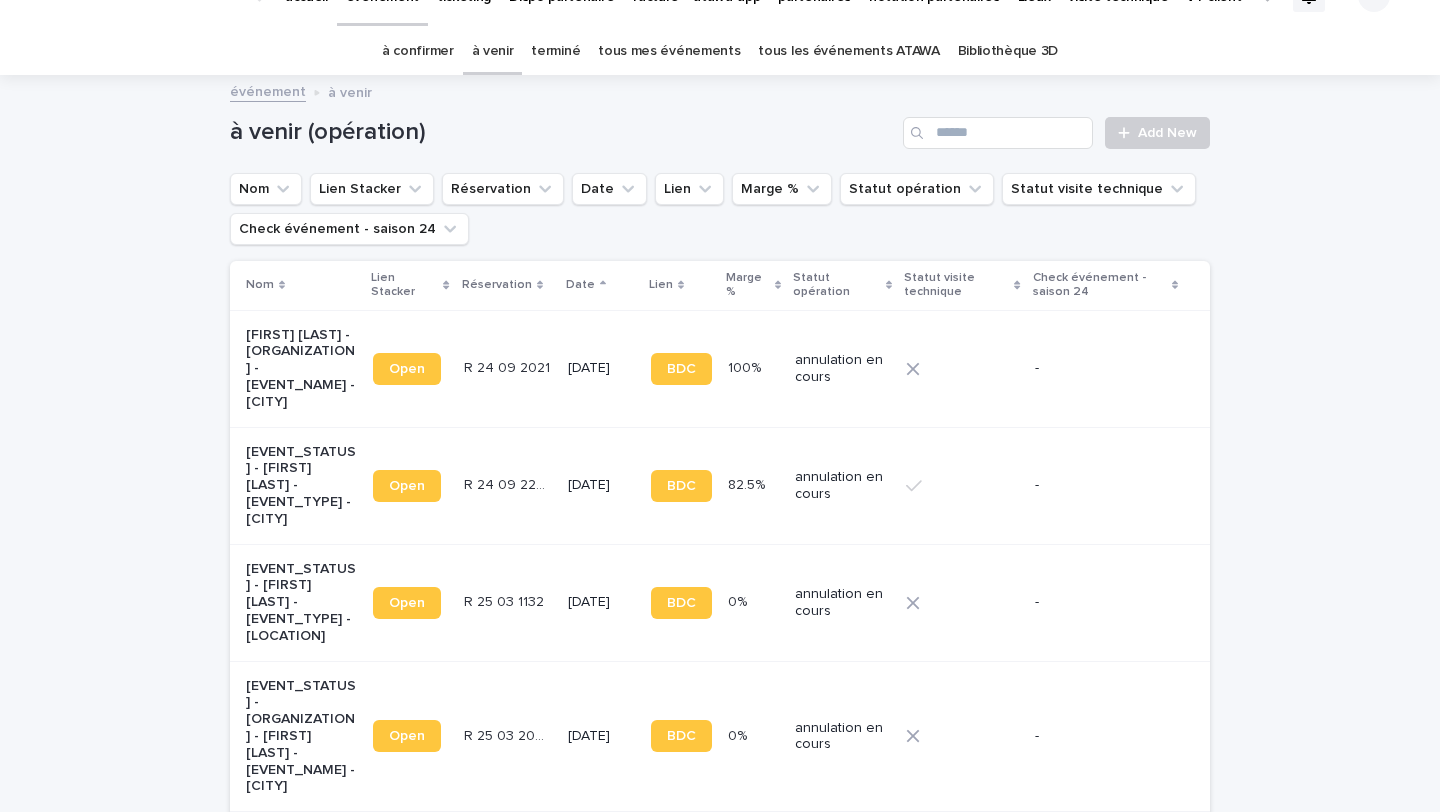 scroll, scrollTop: 0, scrollLeft: 0, axis: both 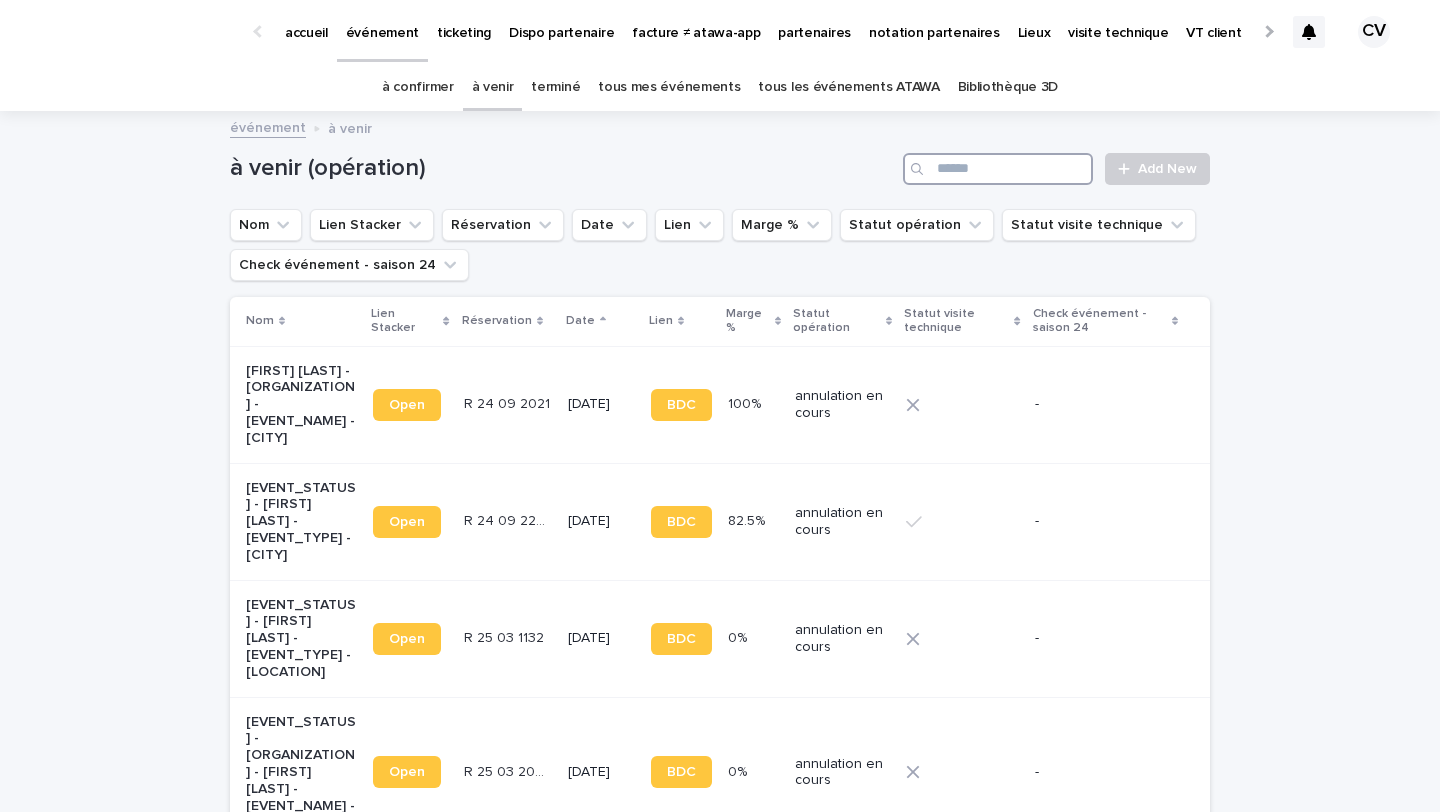 click at bounding box center [998, 169] 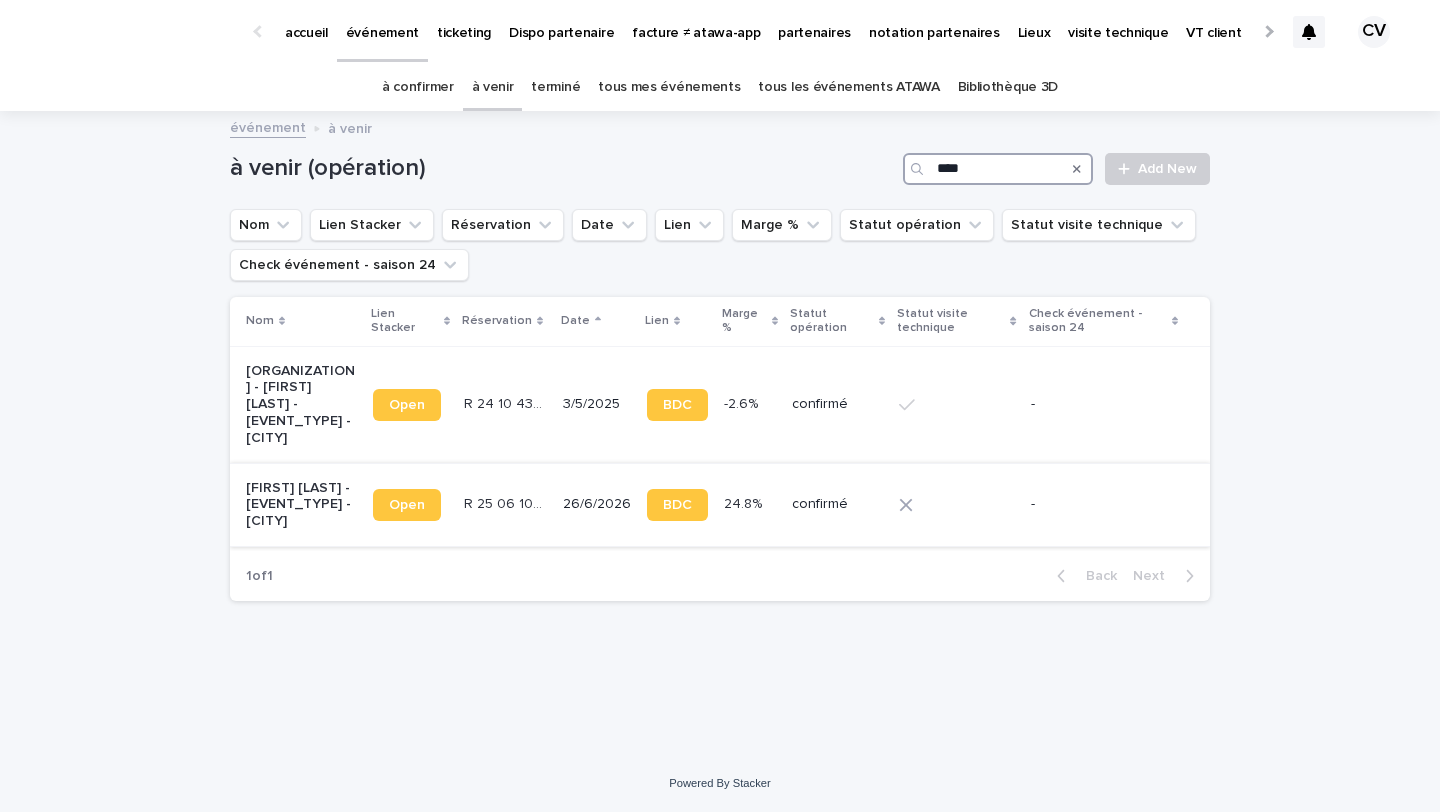 type on "****" 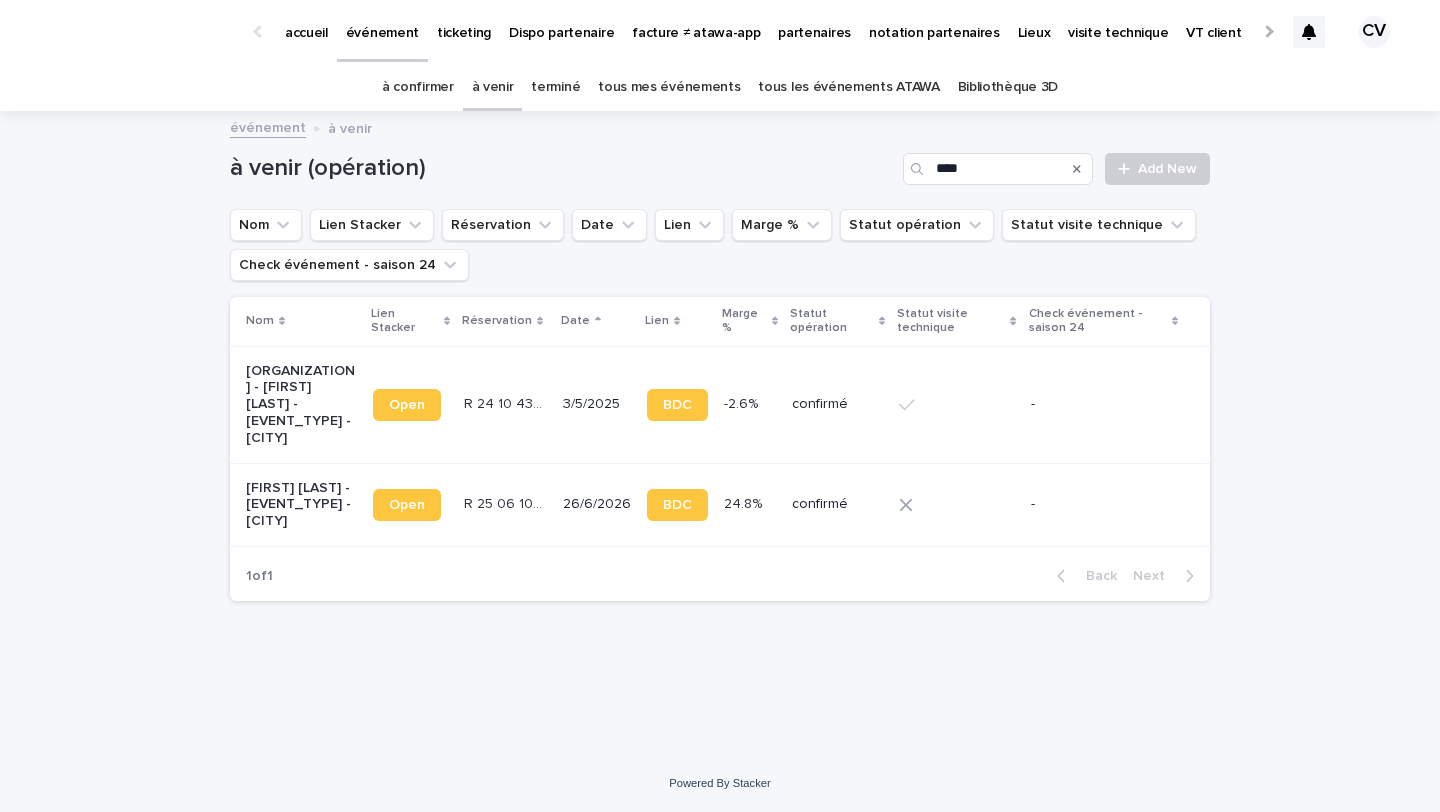 click on "[FIRST] [LAST] - [EVENT_TYPE] - [CITY]" at bounding box center (297, 504) 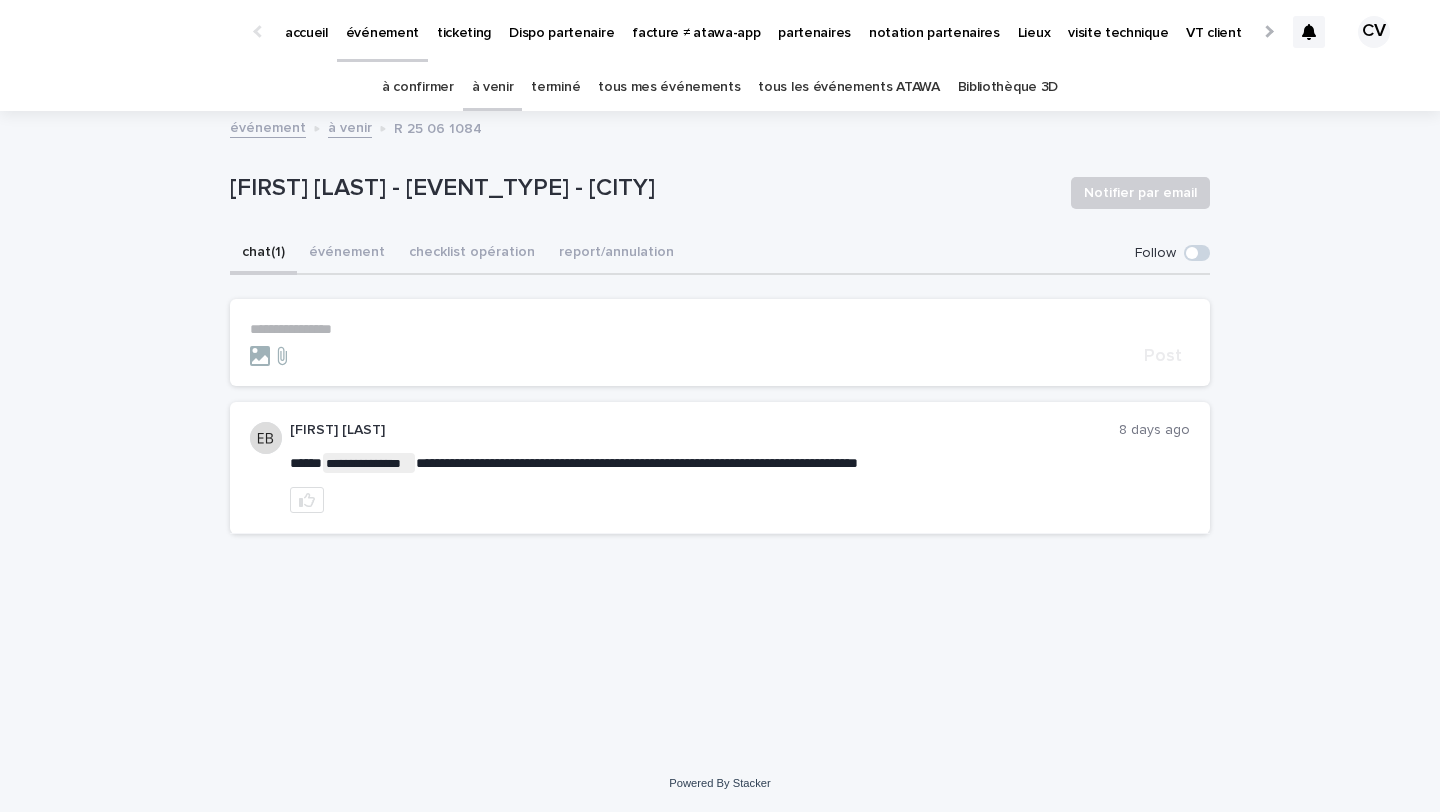 click on "[FIRST] [LAST] - [EVENT_TYPE] - [CITY] [NOTIFICATION_METHOD]" at bounding box center [720, 193] 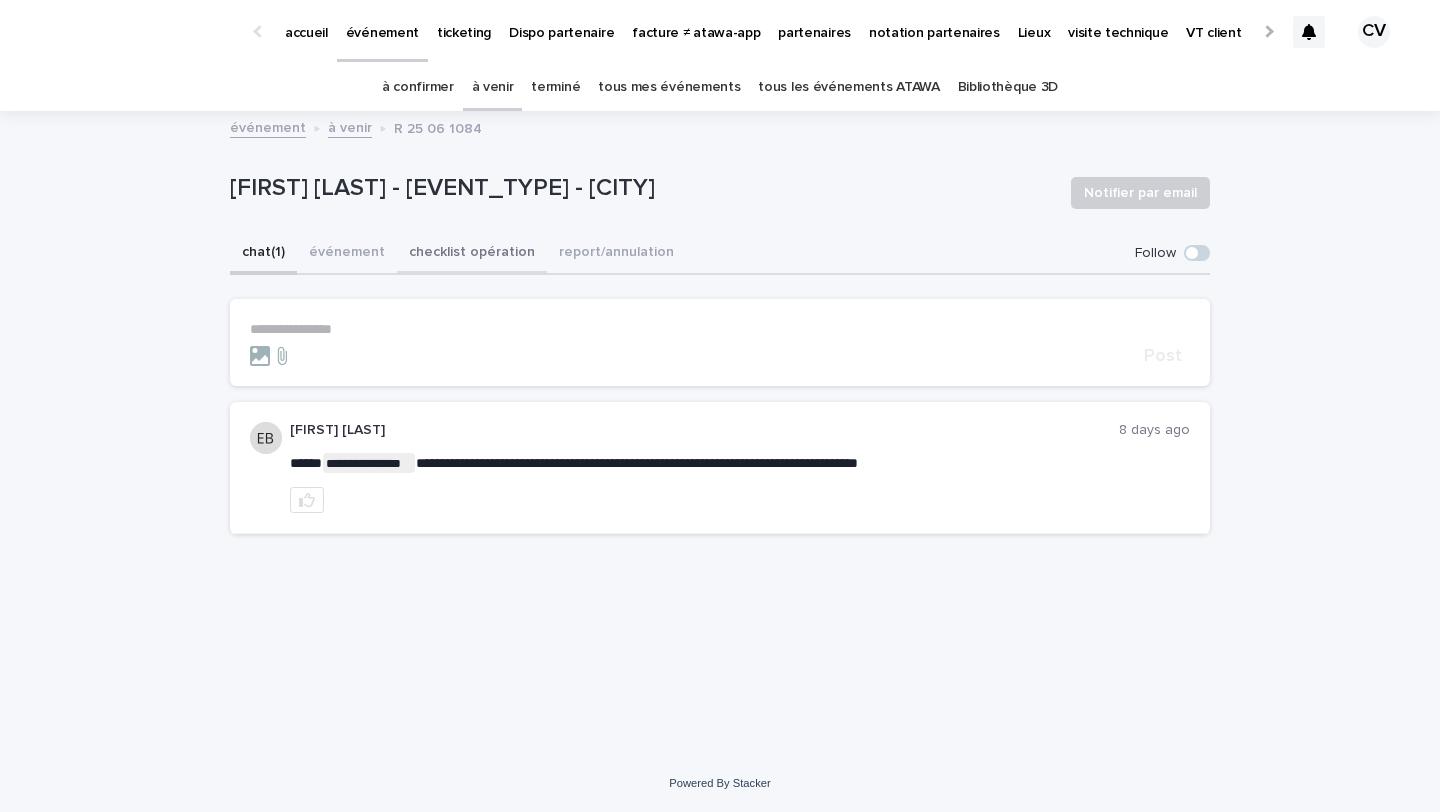 click on "checklist opération" at bounding box center (472, 254) 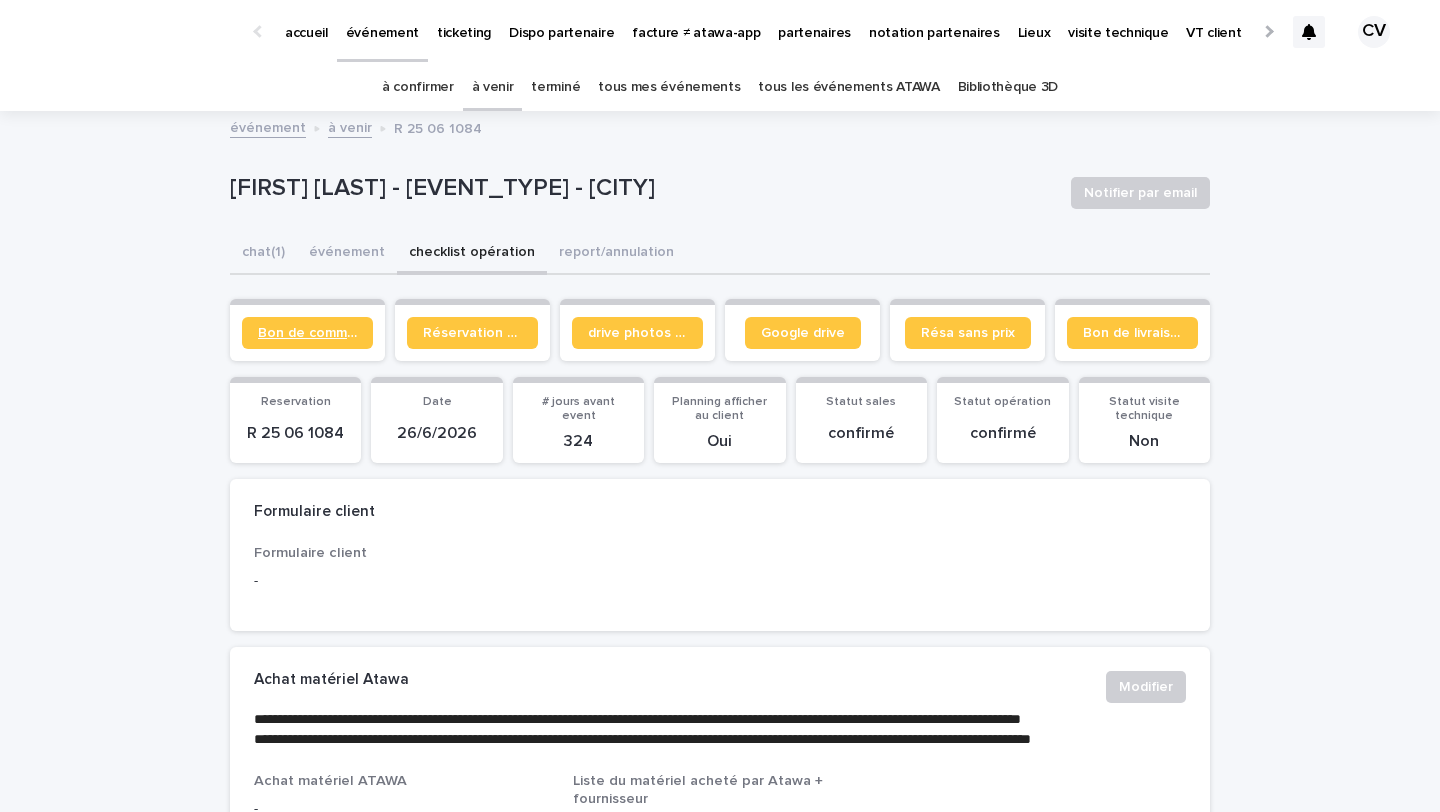 click on "Bon de commande" at bounding box center [307, 333] 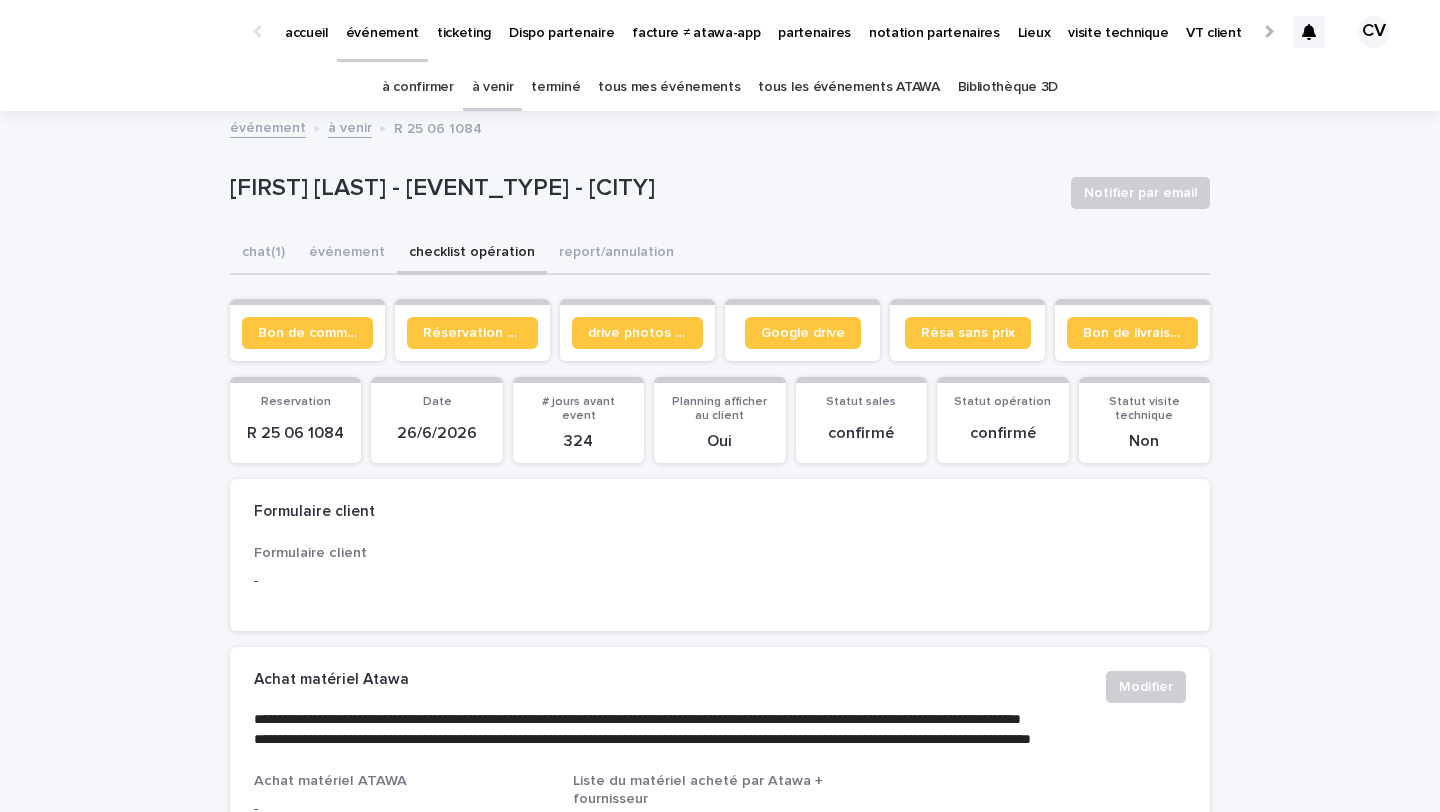 click on "à venir" at bounding box center (493, 87) 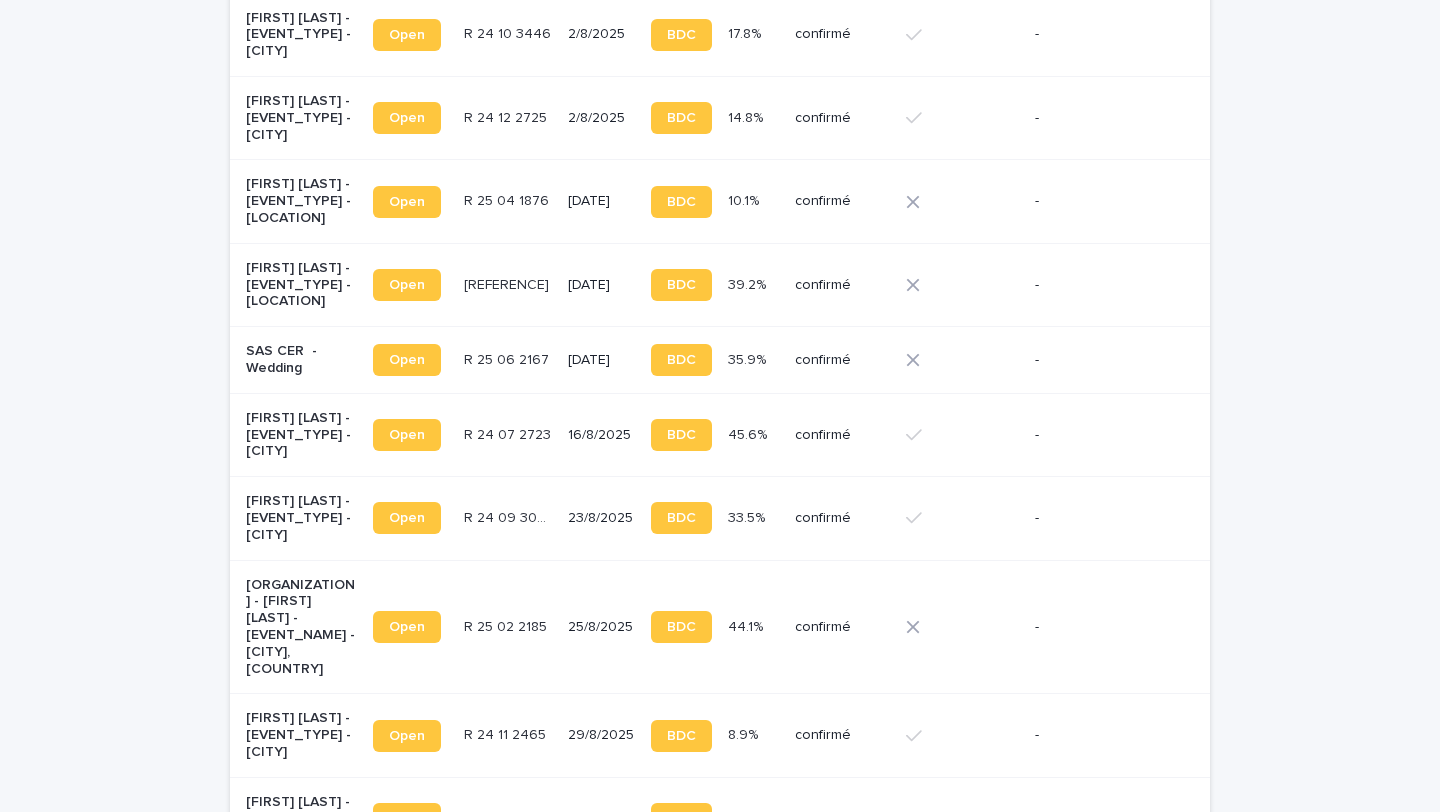 scroll, scrollTop: 1505, scrollLeft: 0, axis: vertical 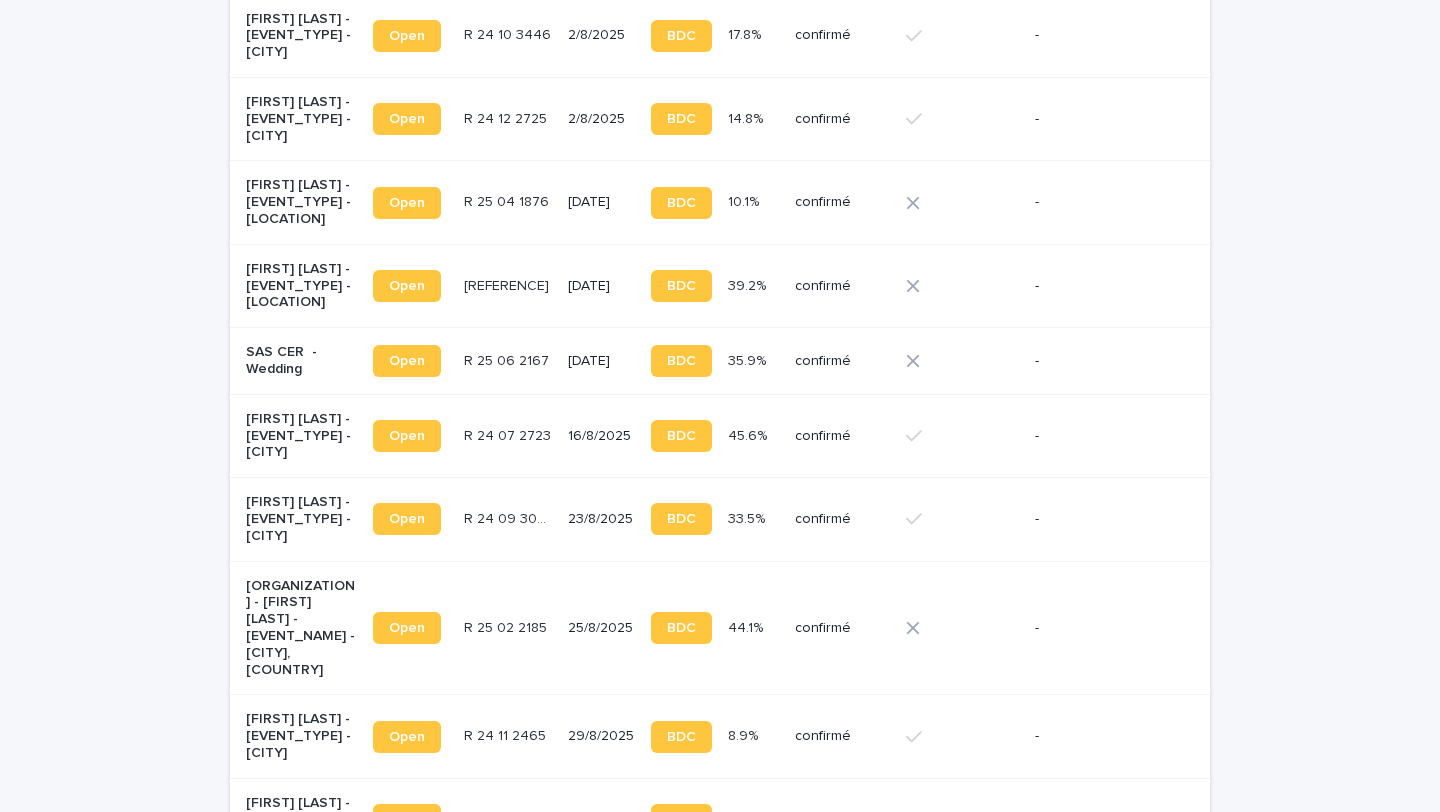 click on "[FIRST] [LAST] - [EVENT_TYPE] - [LOCATION]" at bounding box center [301, 202] 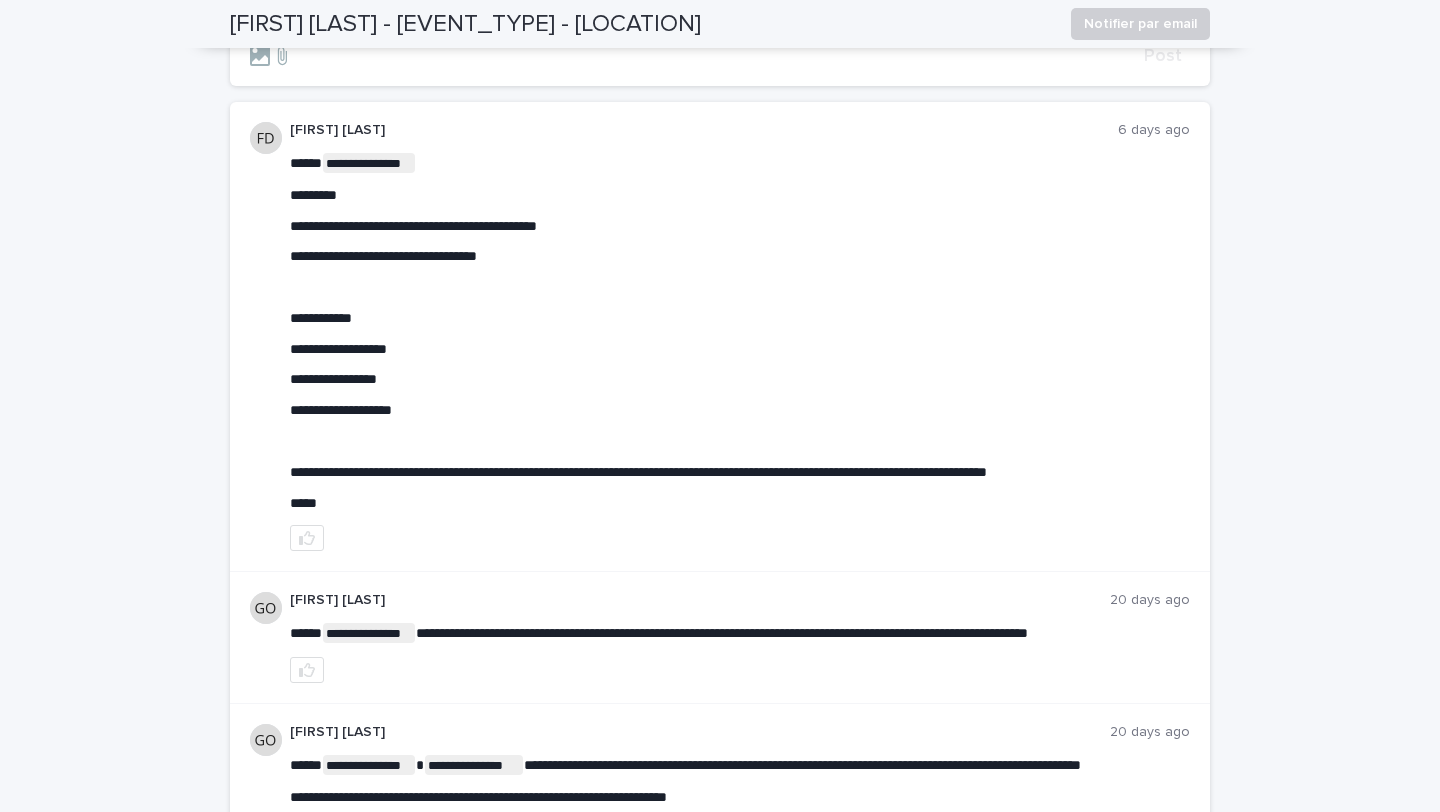 scroll, scrollTop: 0, scrollLeft: 0, axis: both 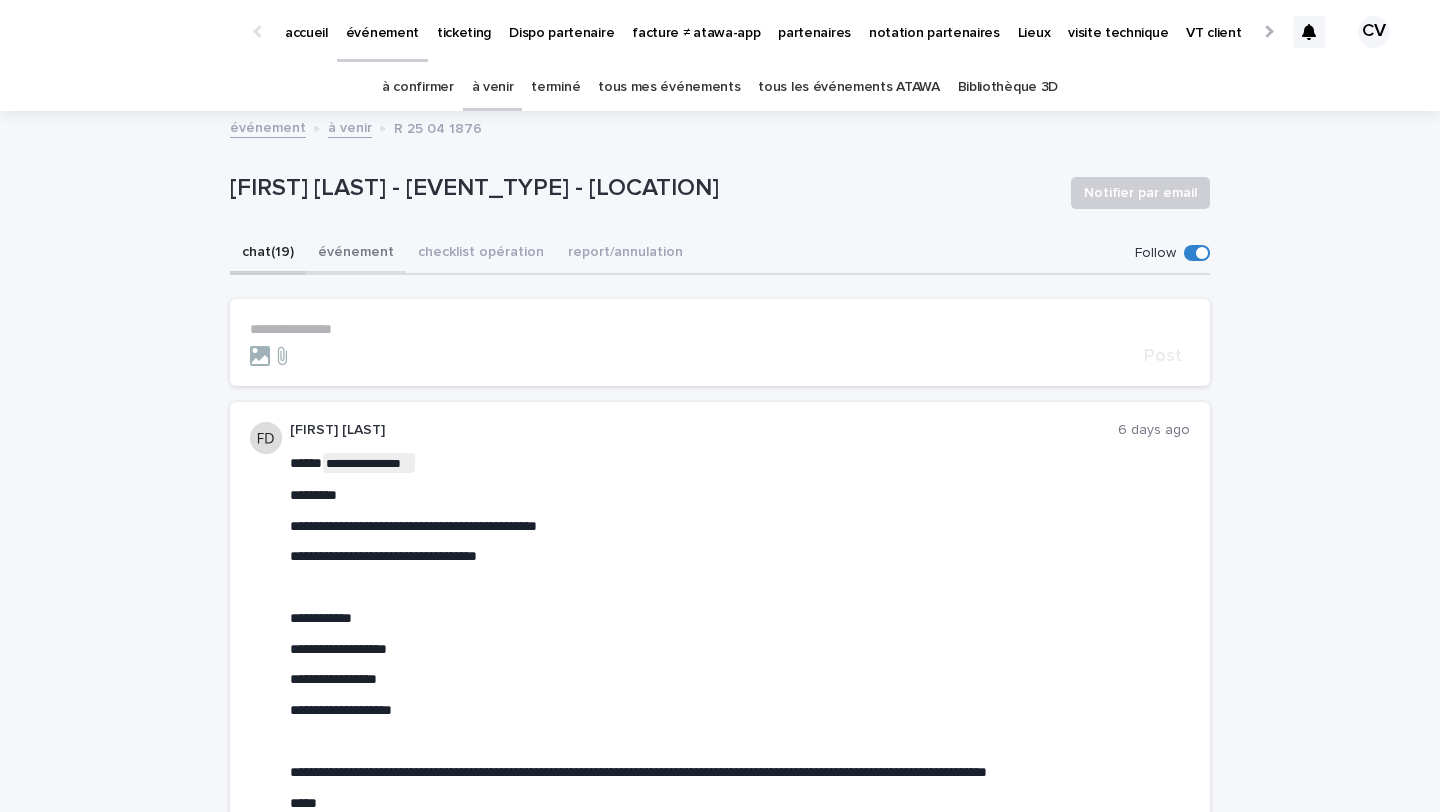 click on "événement" at bounding box center (356, 254) 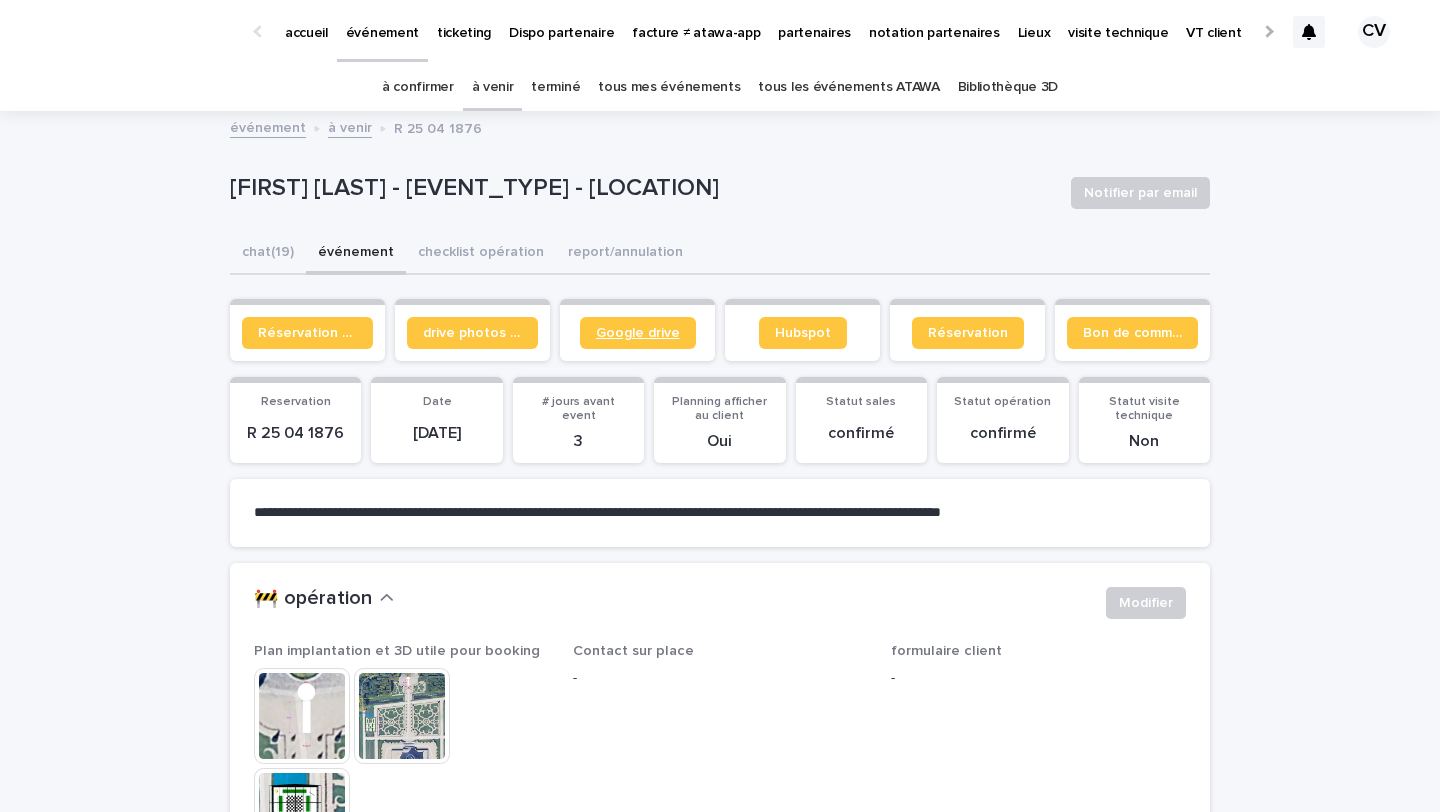 click on "Google drive" at bounding box center (638, 333) 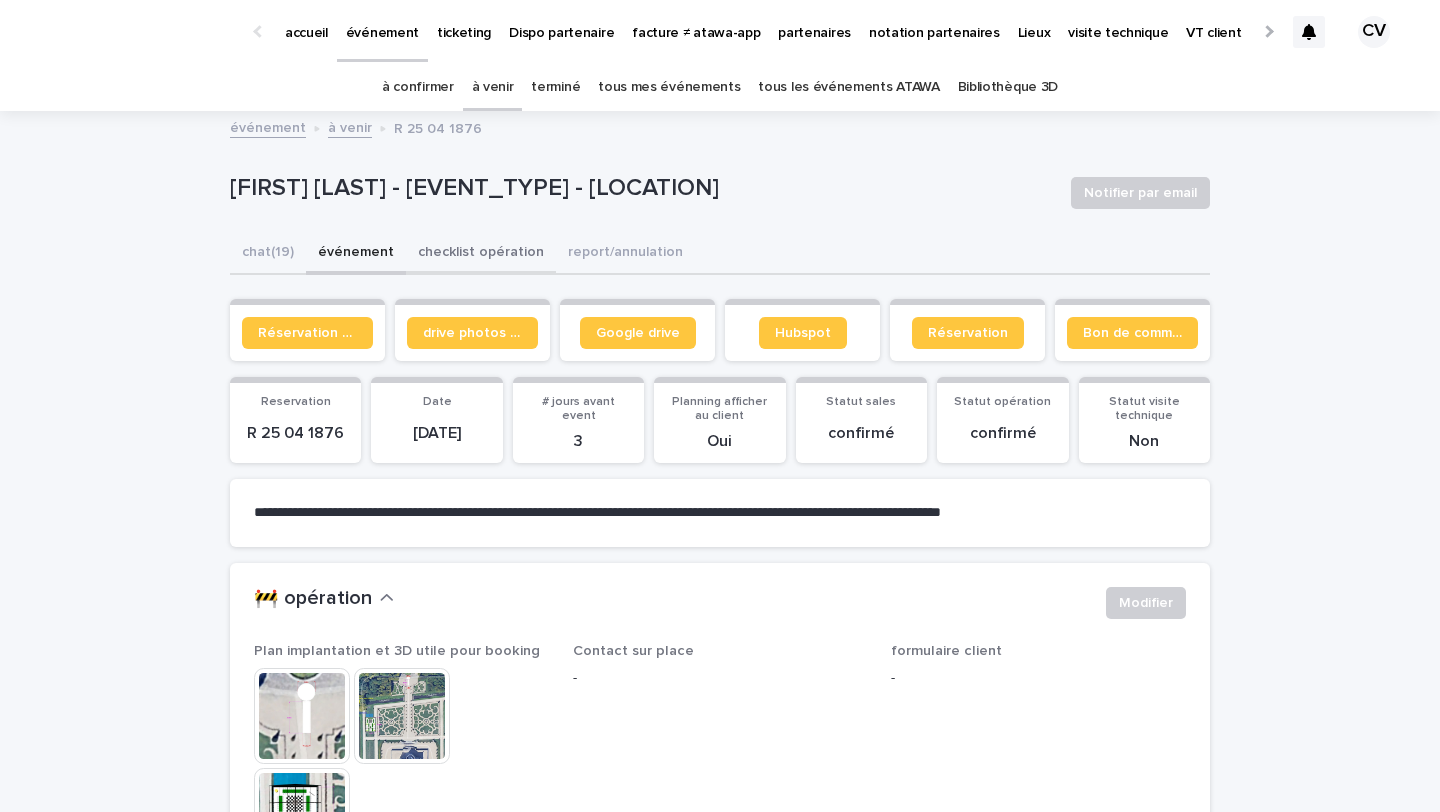 click on "checklist opération" at bounding box center (481, 254) 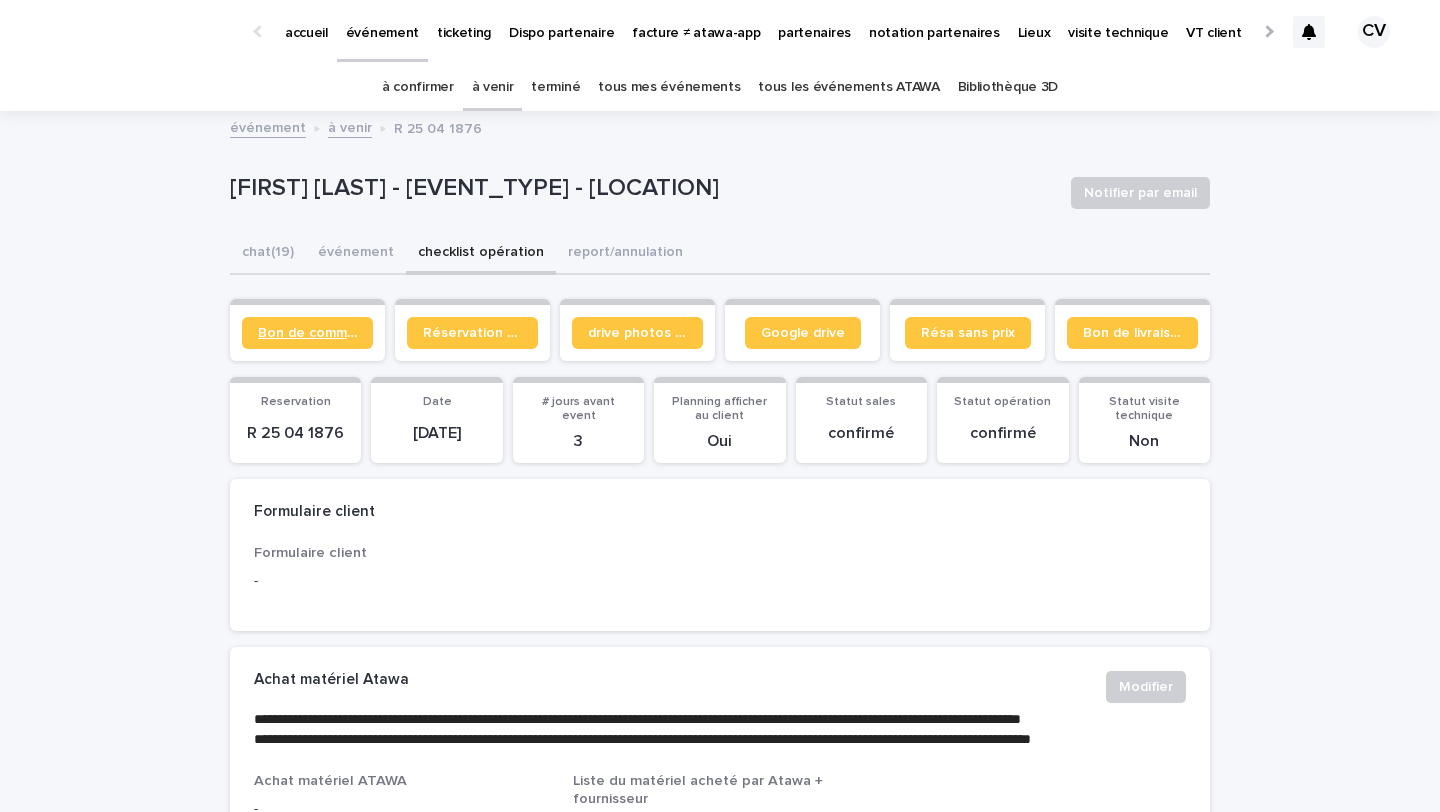 click on "Bon de commande" at bounding box center [307, 333] 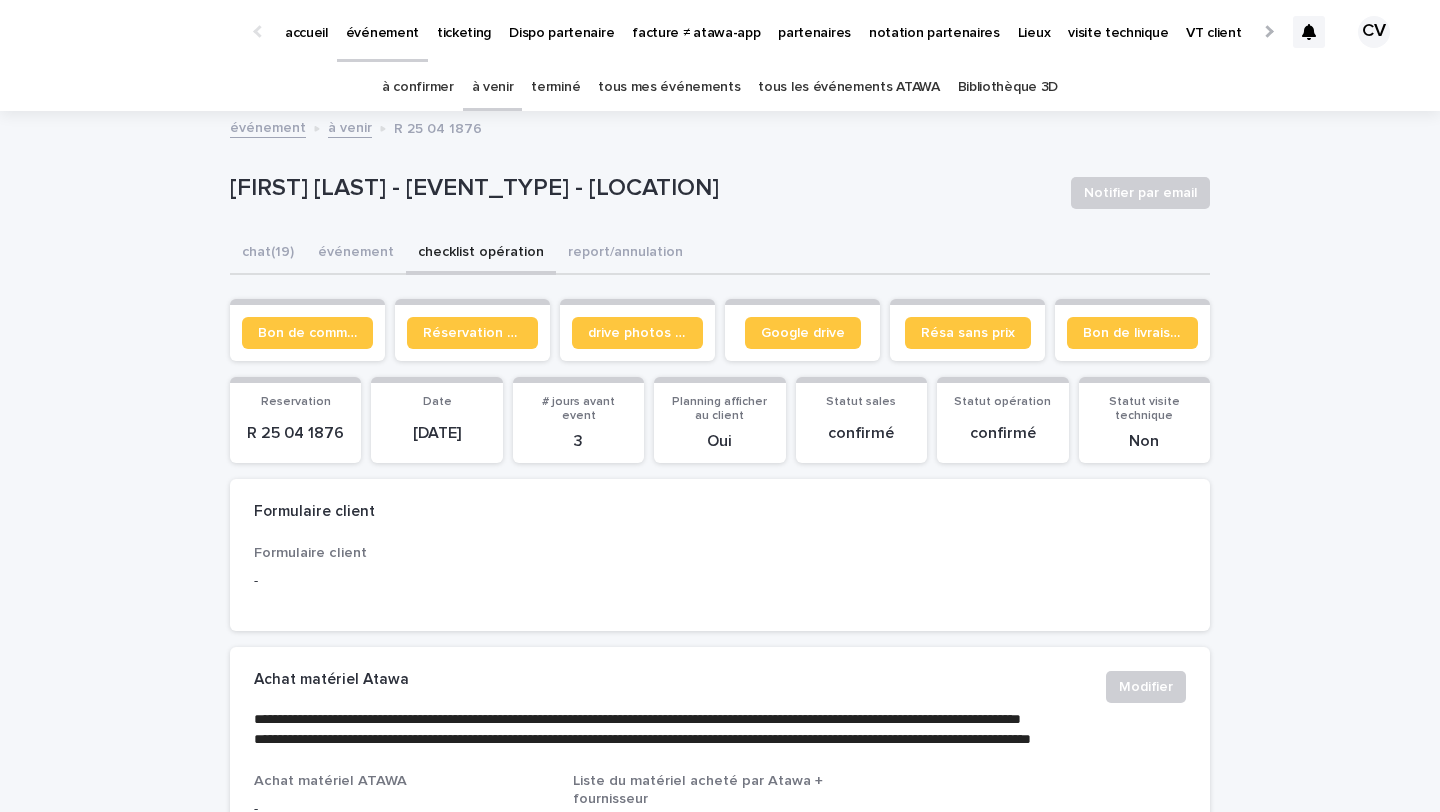 click on "à confirmer" at bounding box center (418, 87) 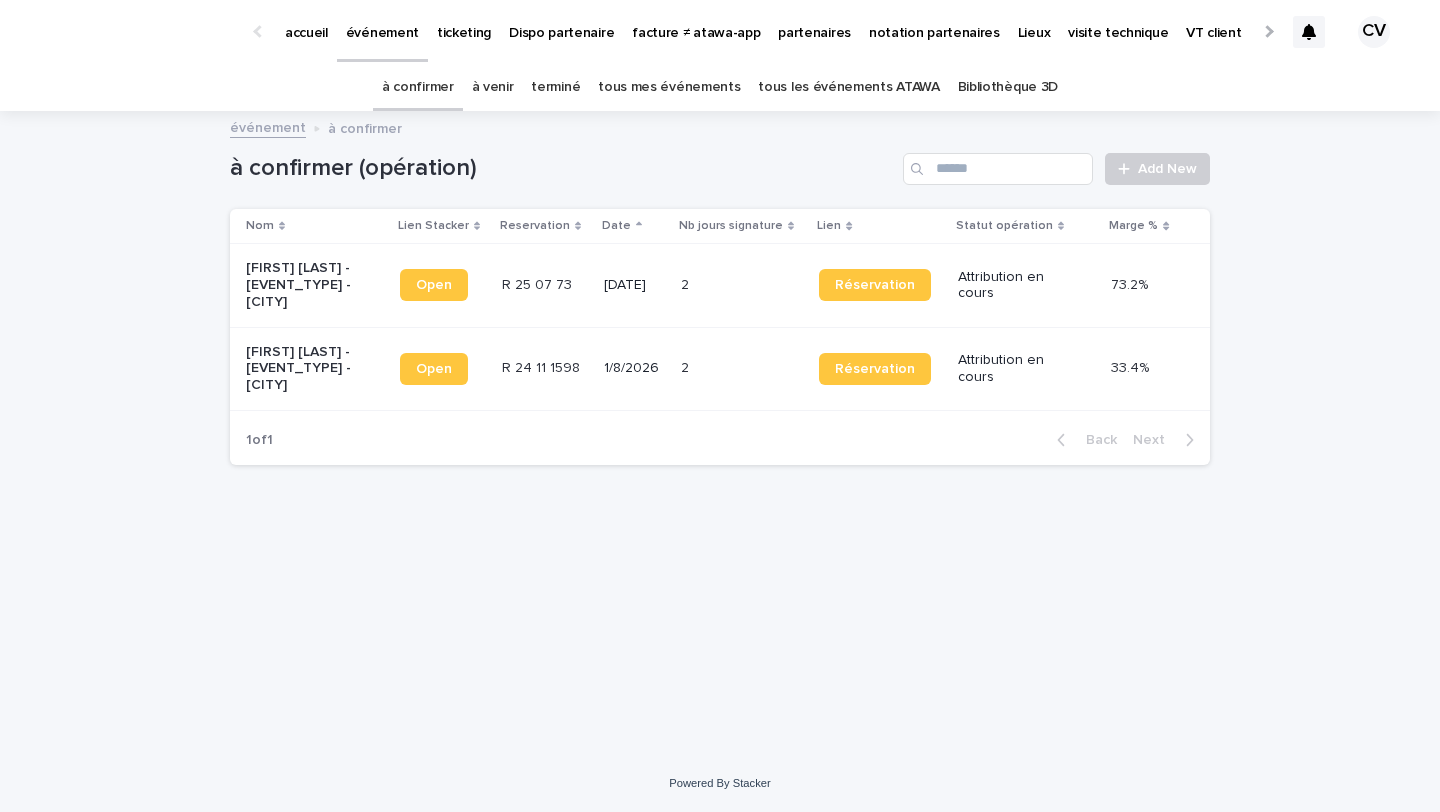 click on "[FIRST] [LAST] - [EVENT_TYPE] - [CITY]" at bounding box center [308, 285] 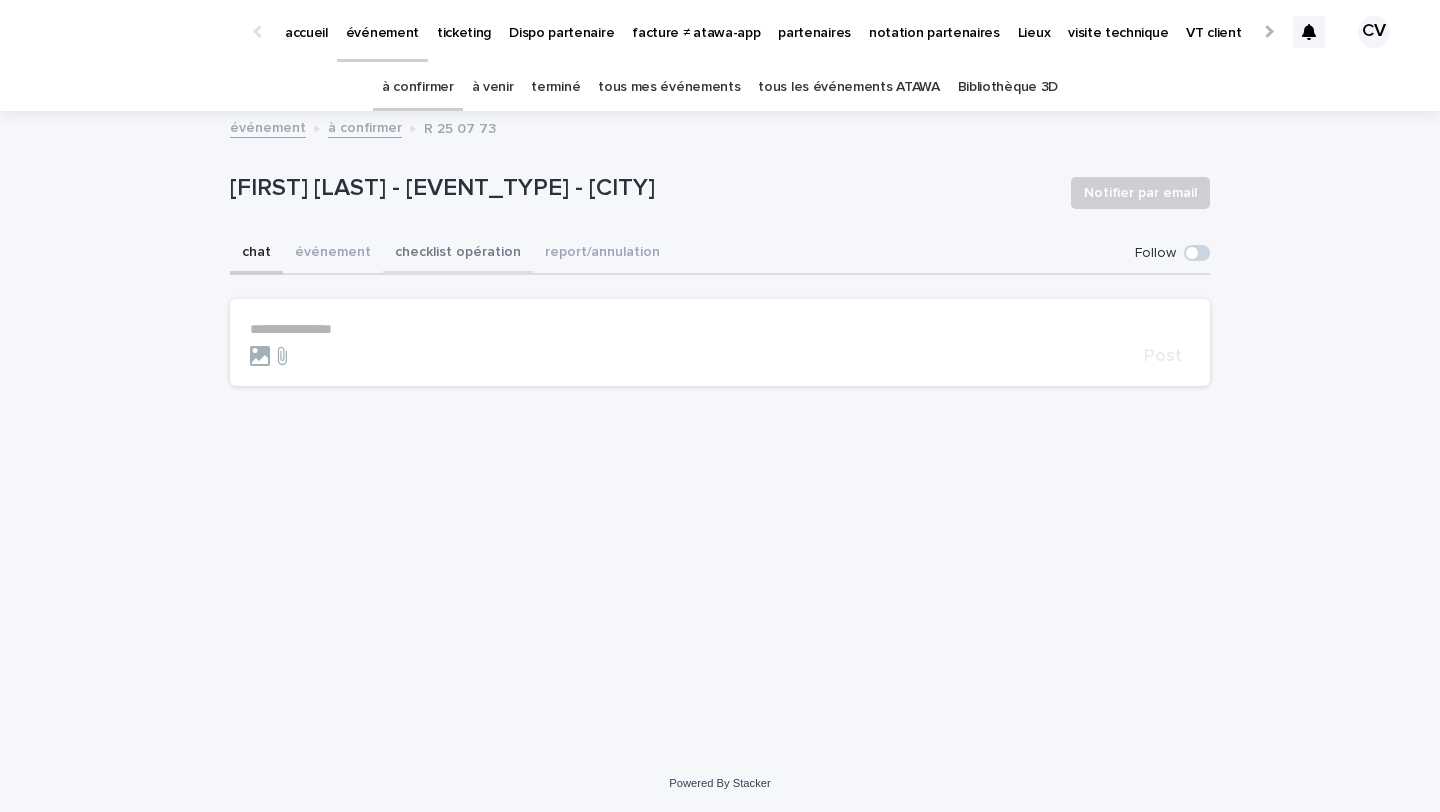 click on "checklist opération" at bounding box center (458, 254) 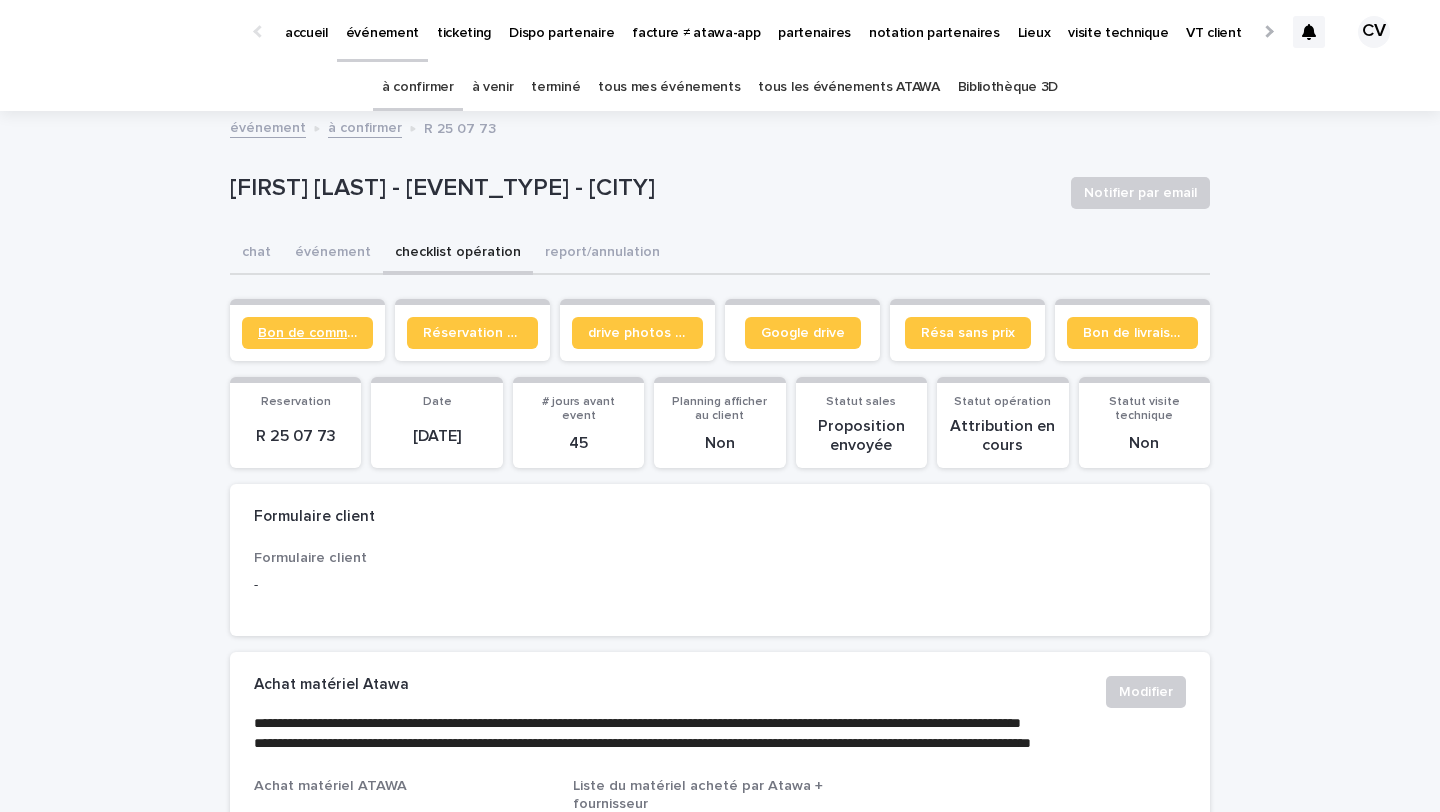 click on "Bon de commande" at bounding box center (307, 333) 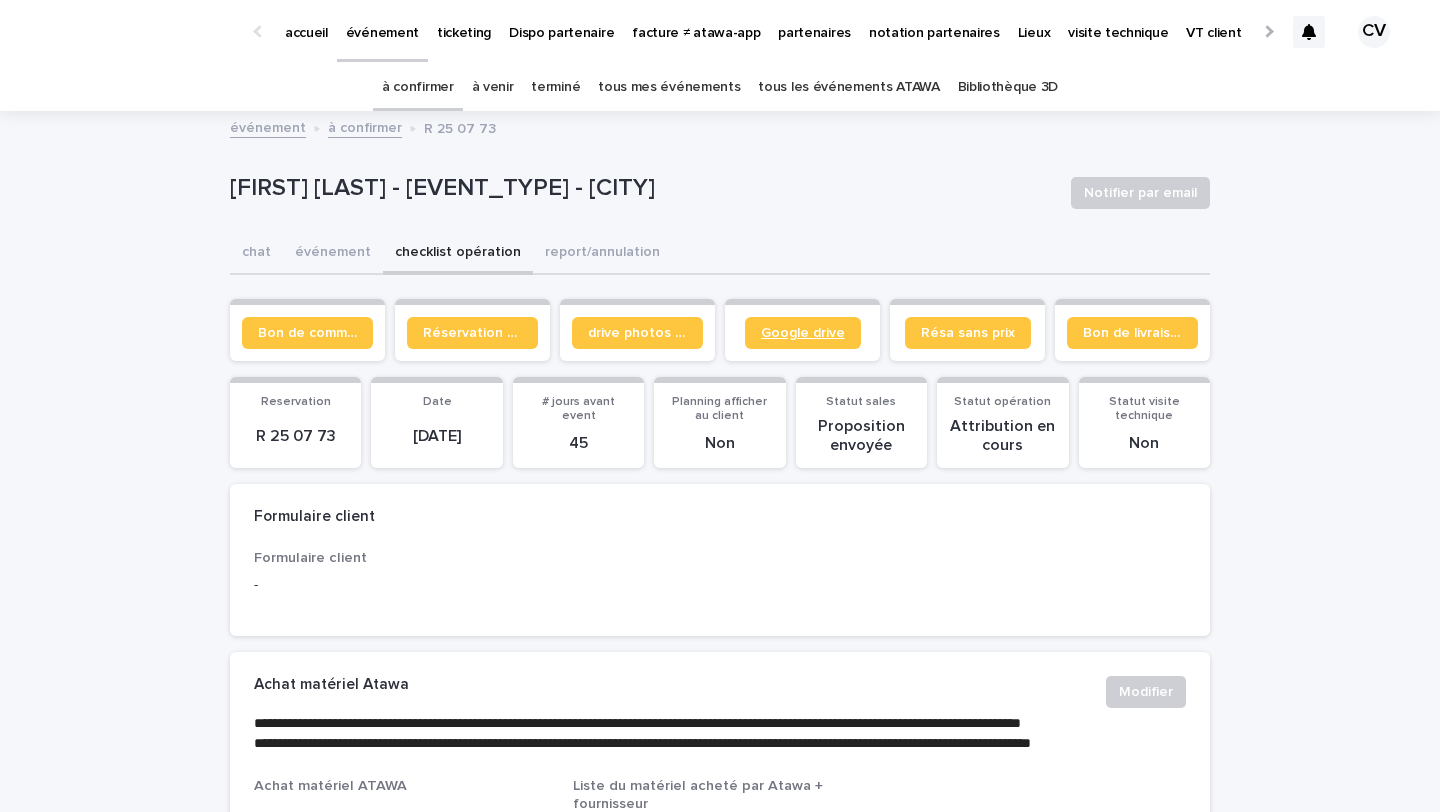 click on "Google drive" at bounding box center (803, 333) 